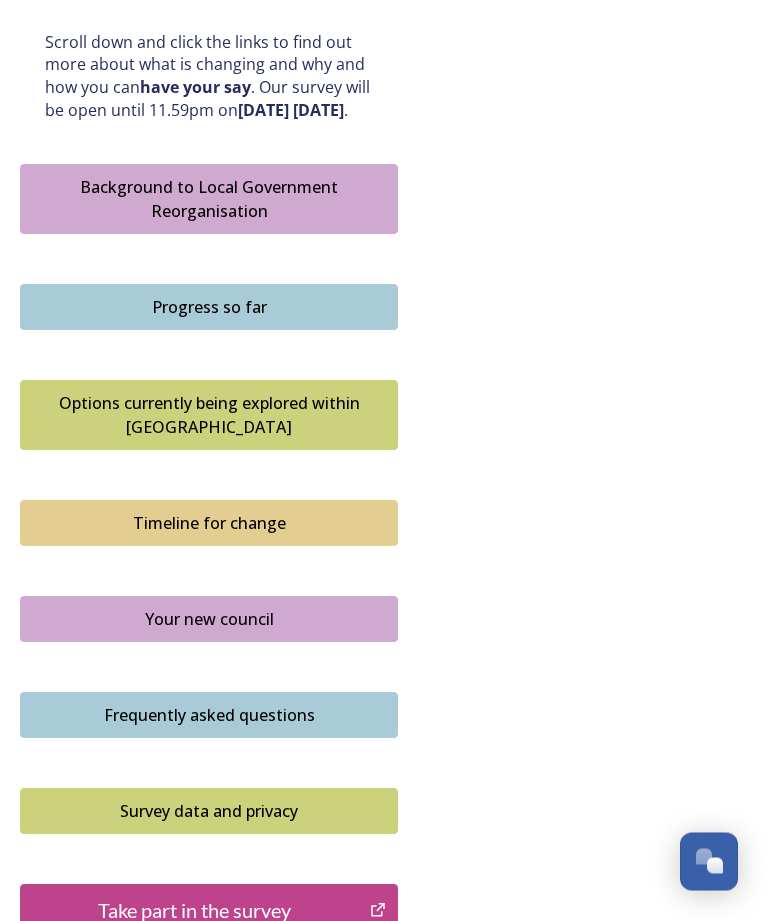 scroll, scrollTop: 1183, scrollLeft: 0, axis: vertical 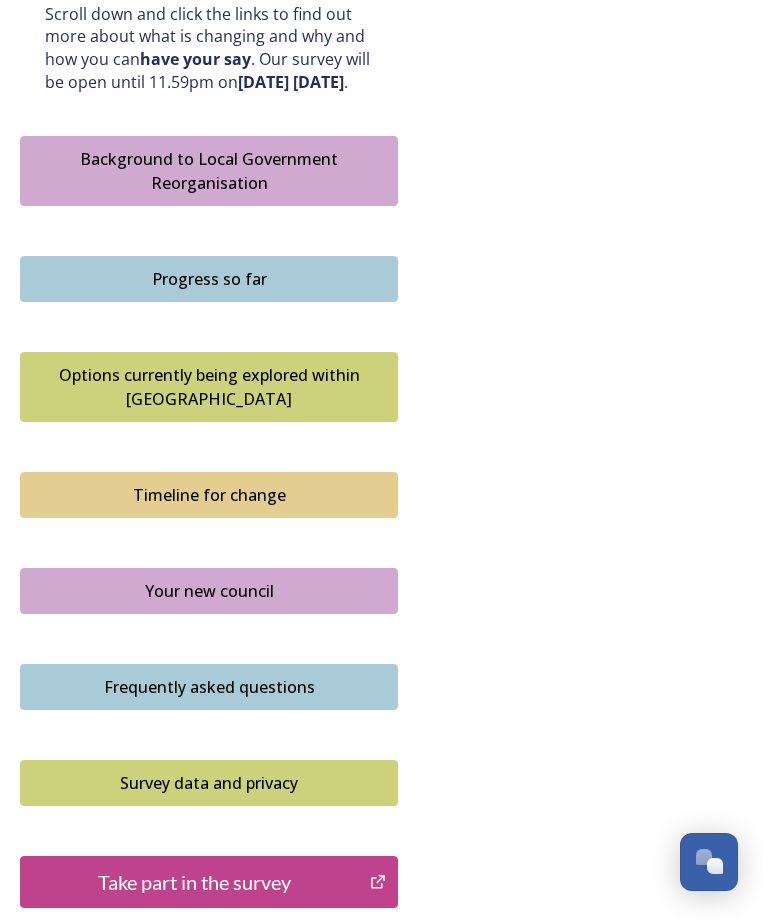 click on "Take part in the survey" at bounding box center [195, 882] 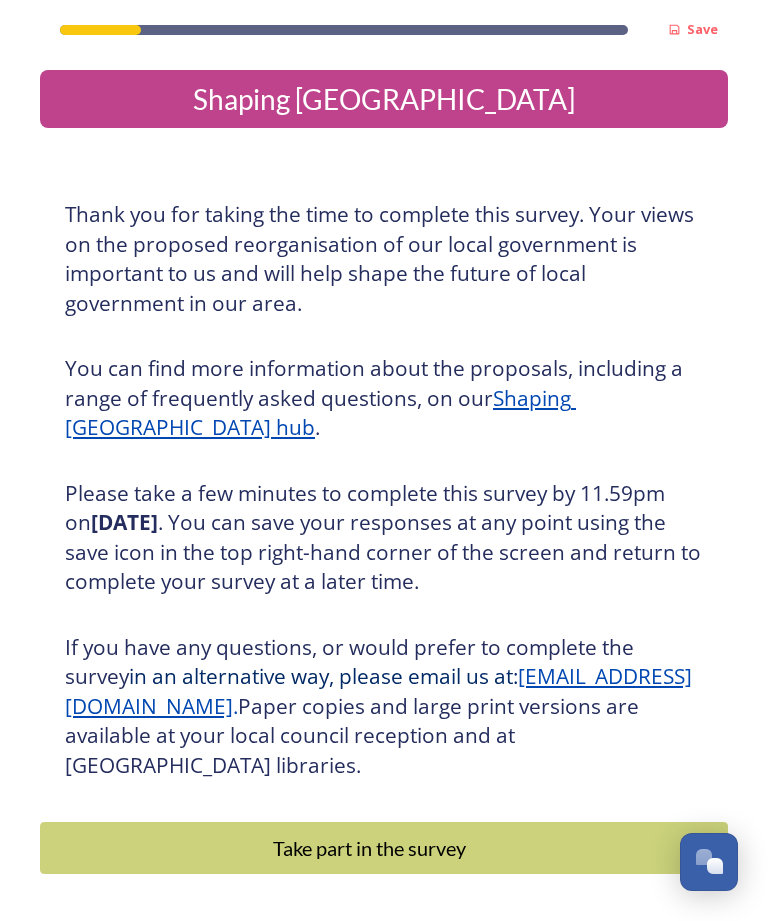 scroll, scrollTop: 64, scrollLeft: 0, axis: vertical 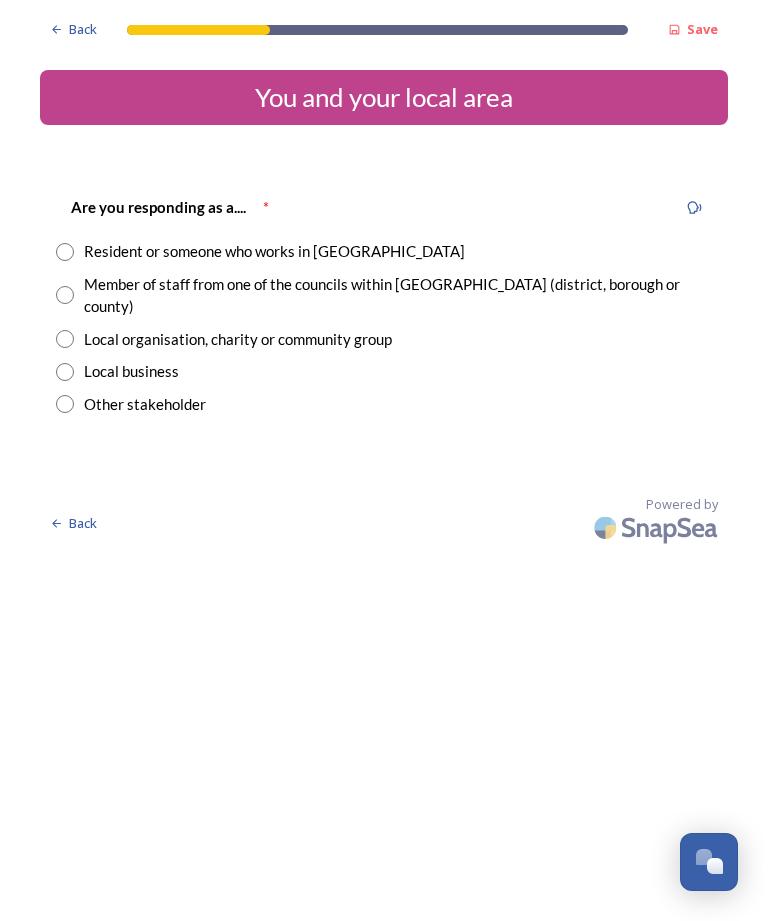 click at bounding box center (65, 295) 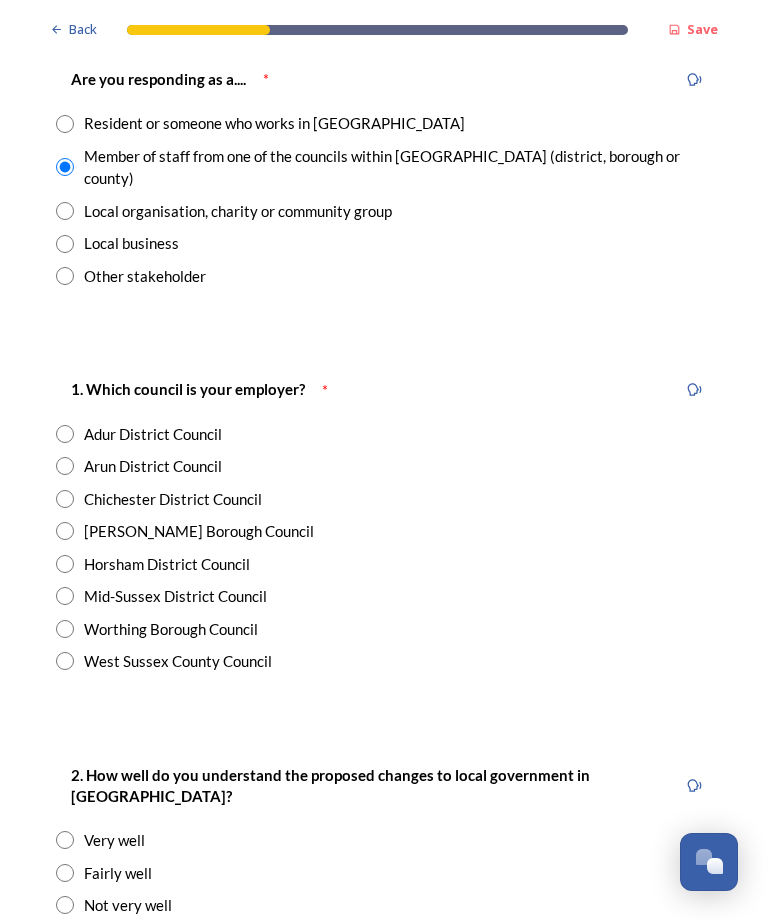 scroll, scrollTop: 139, scrollLeft: 0, axis: vertical 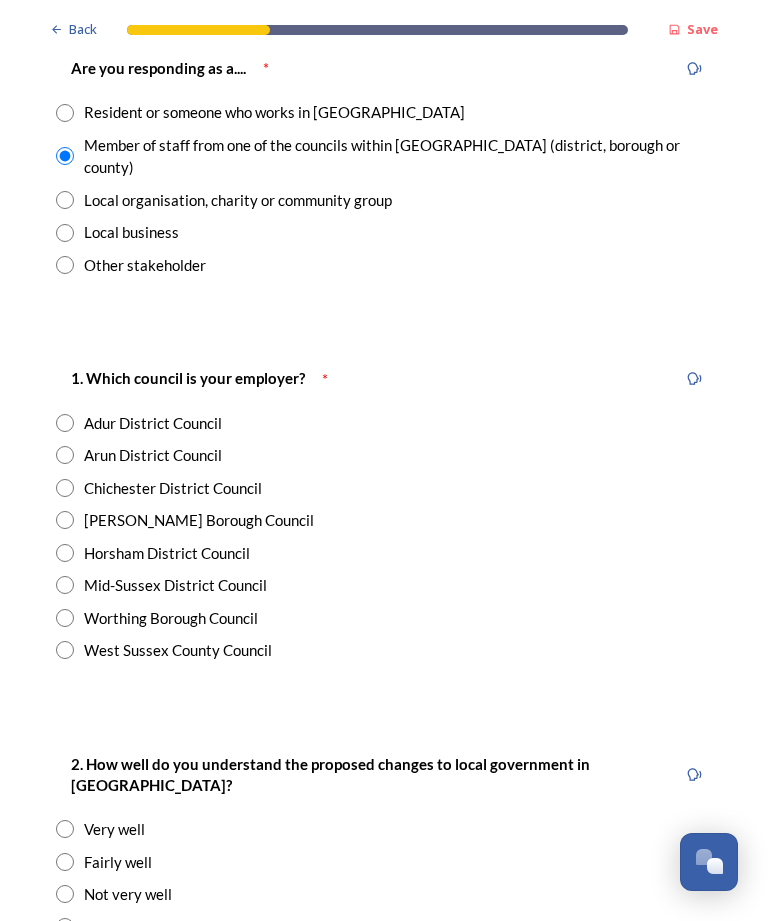 click at bounding box center (65, 455) 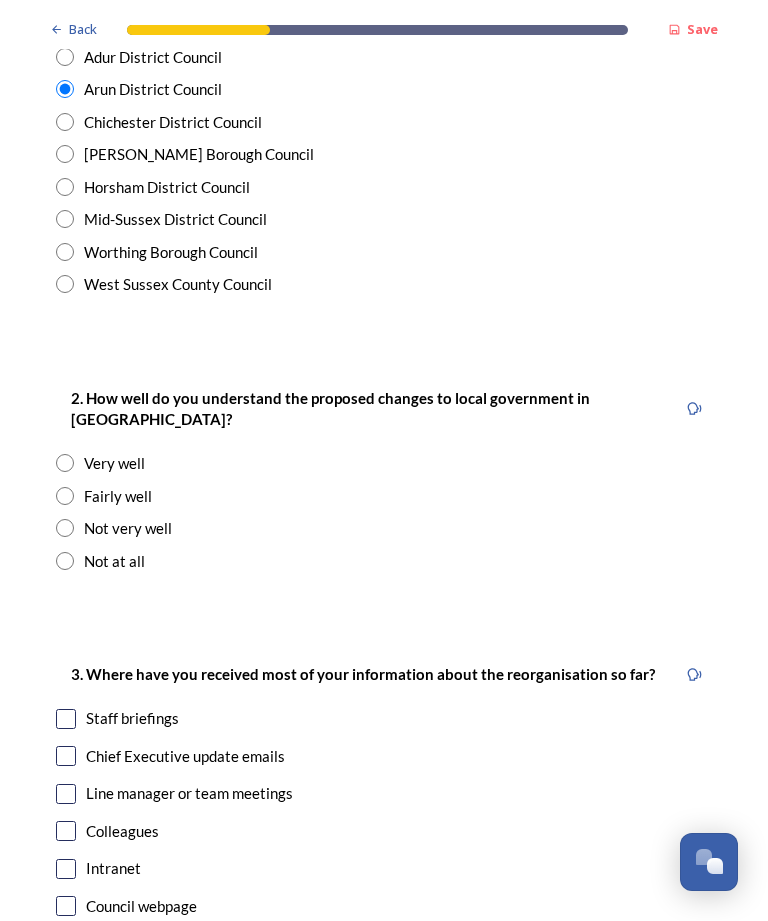 scroll, scrollTop: 507, scrollLeft: 0, axis: vertical 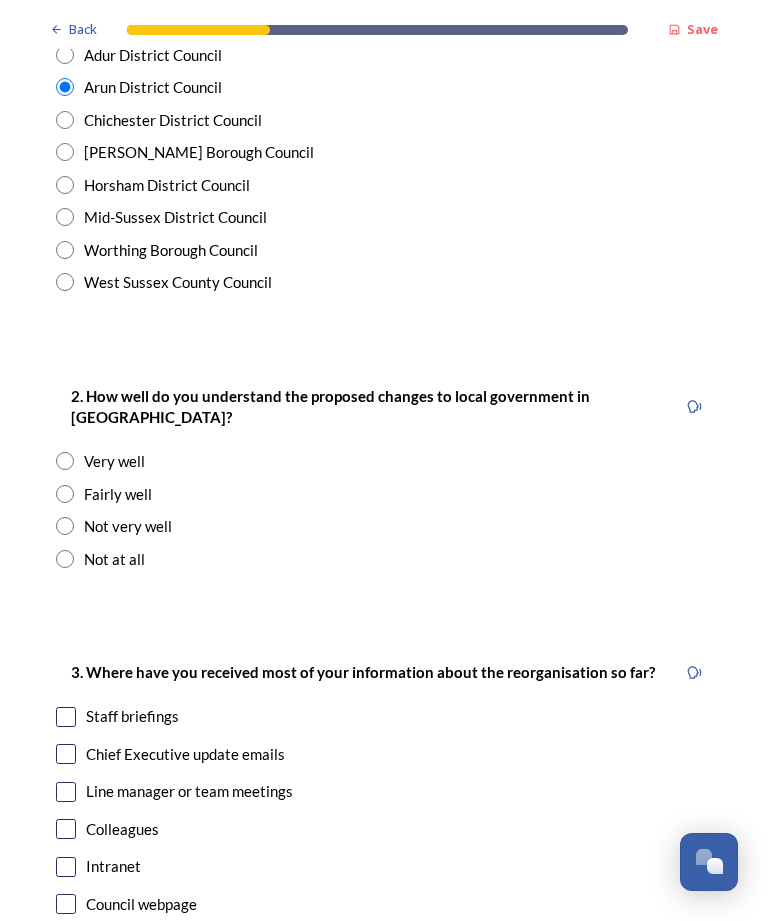 click at bounding box center (65, 494) 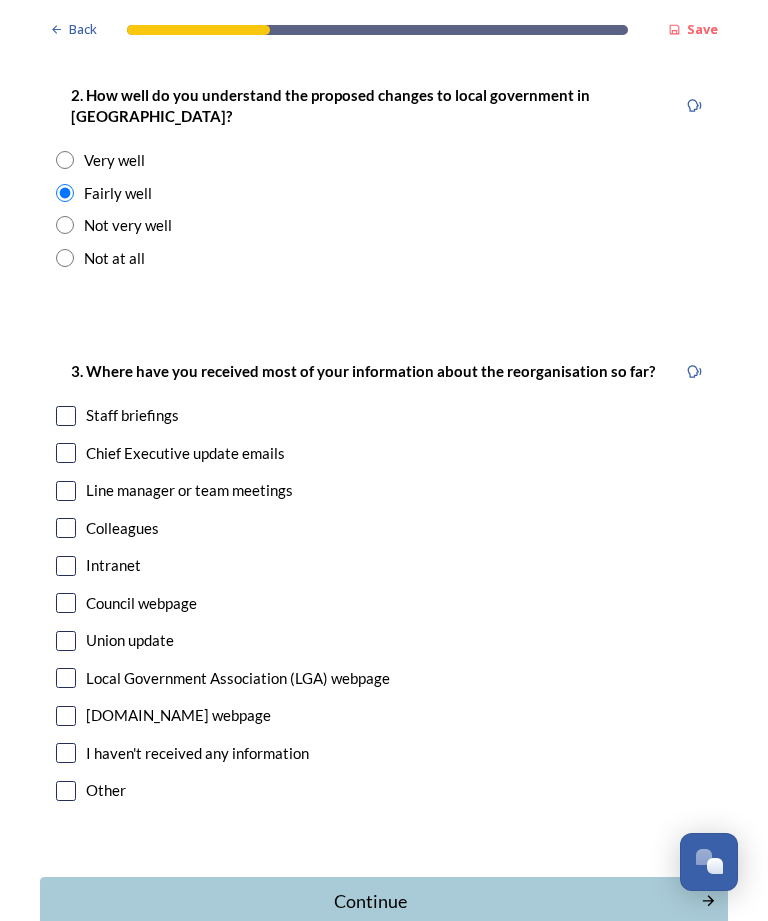scroll, scrollTop: 815, scrollLeft: 0, axis: vertical 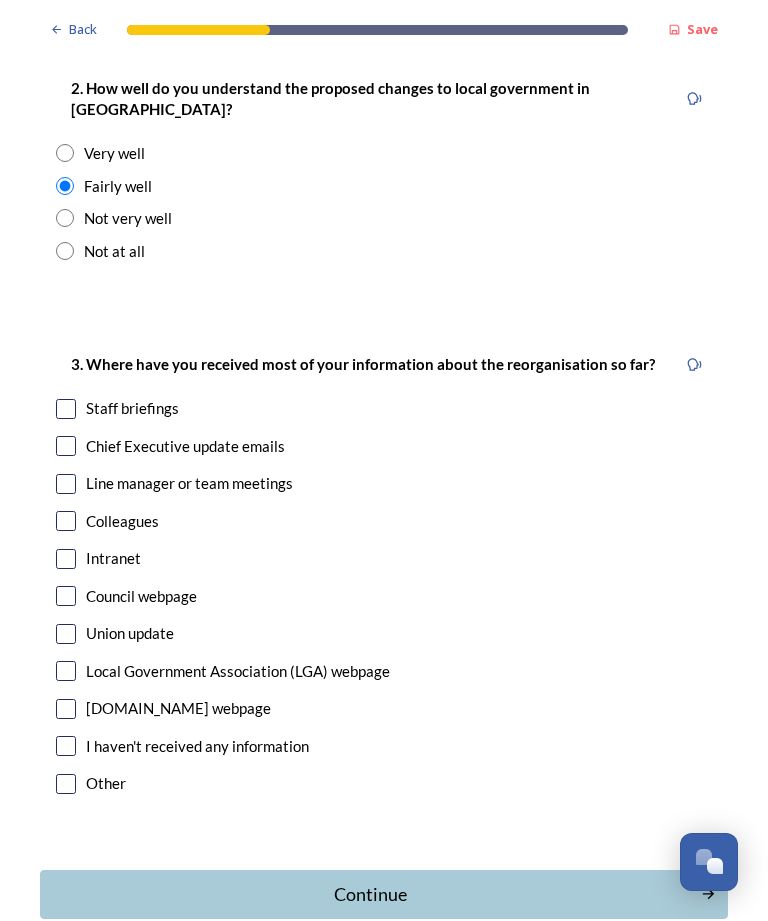 click at bounding box center [66, 409] 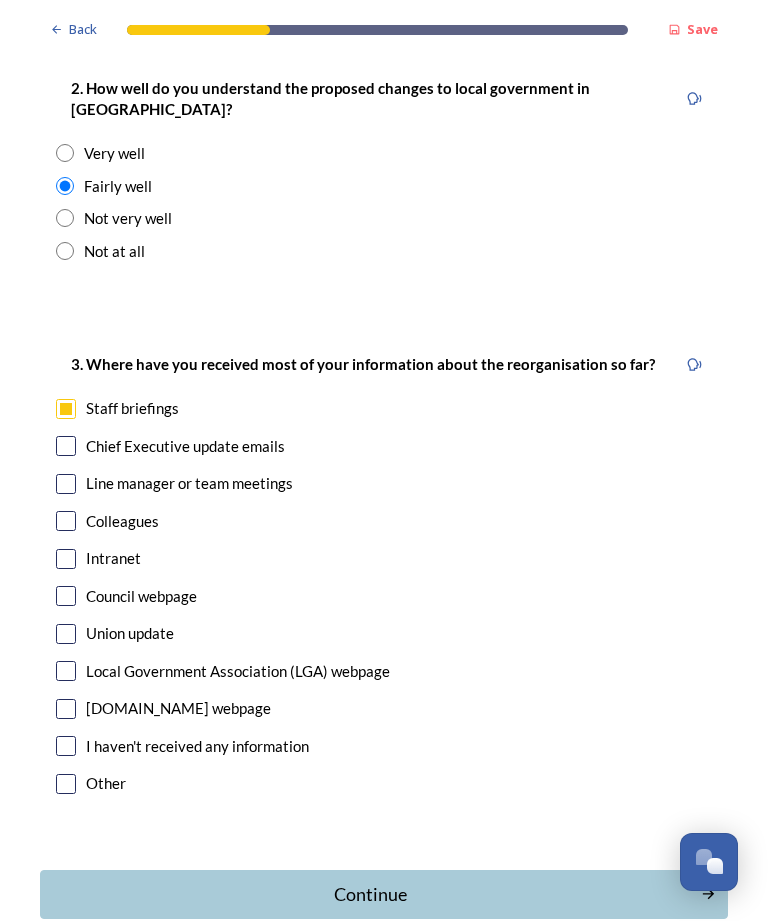 click at bounding box center [66, 446] 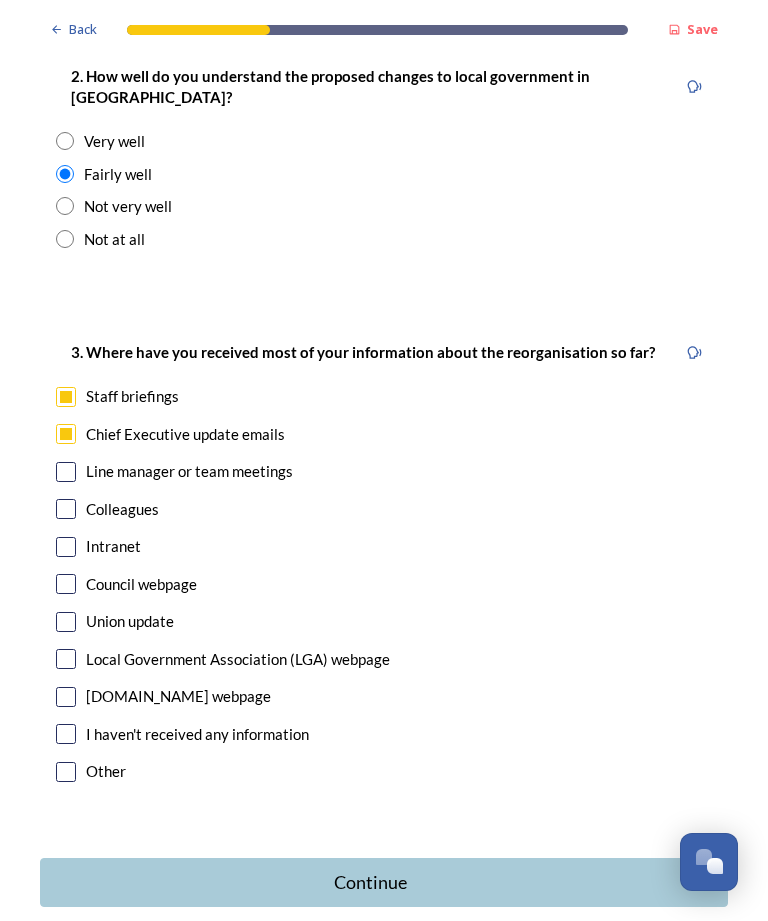 scroll, scrollTop: 826, scrollLeft: 0, axis: vertical 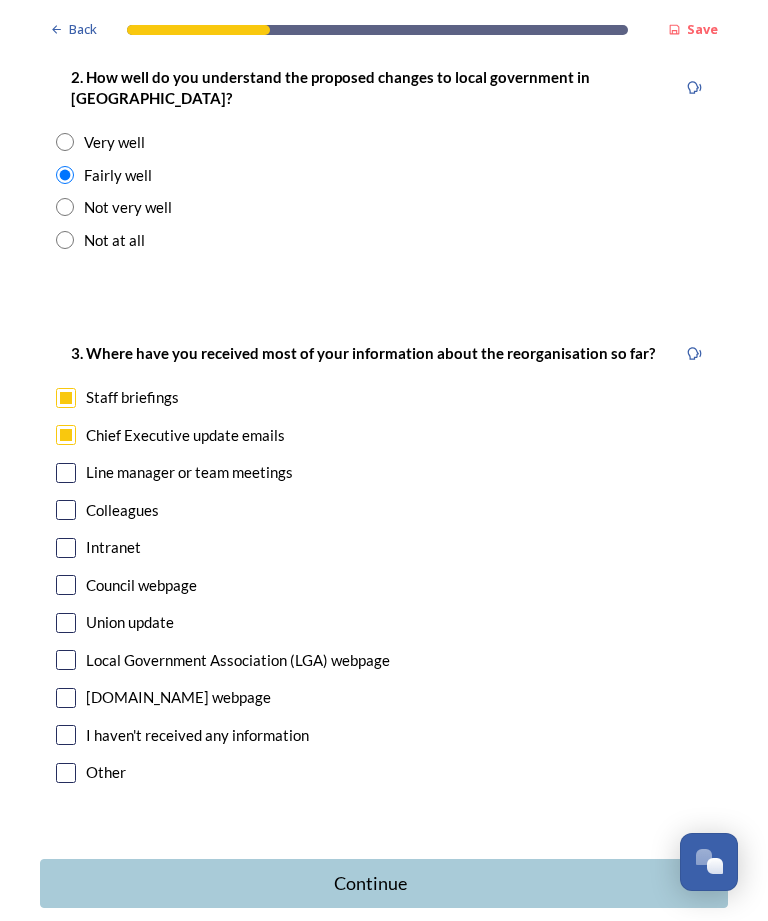 click at bounding box center [66, 473] 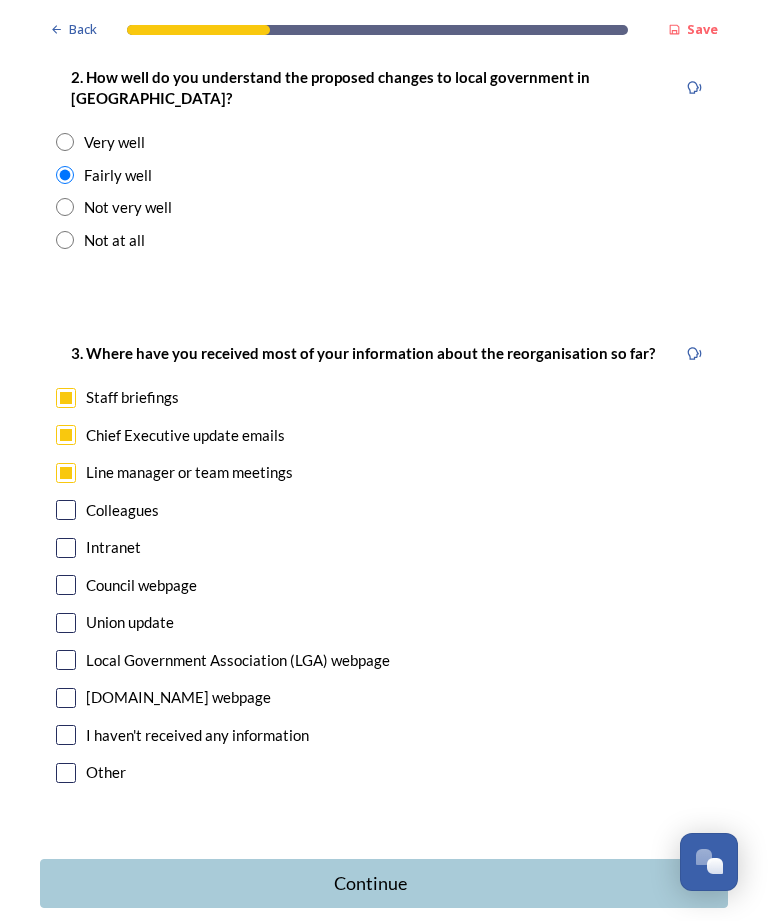 click on "Continue" at bounding box center [370, 883] 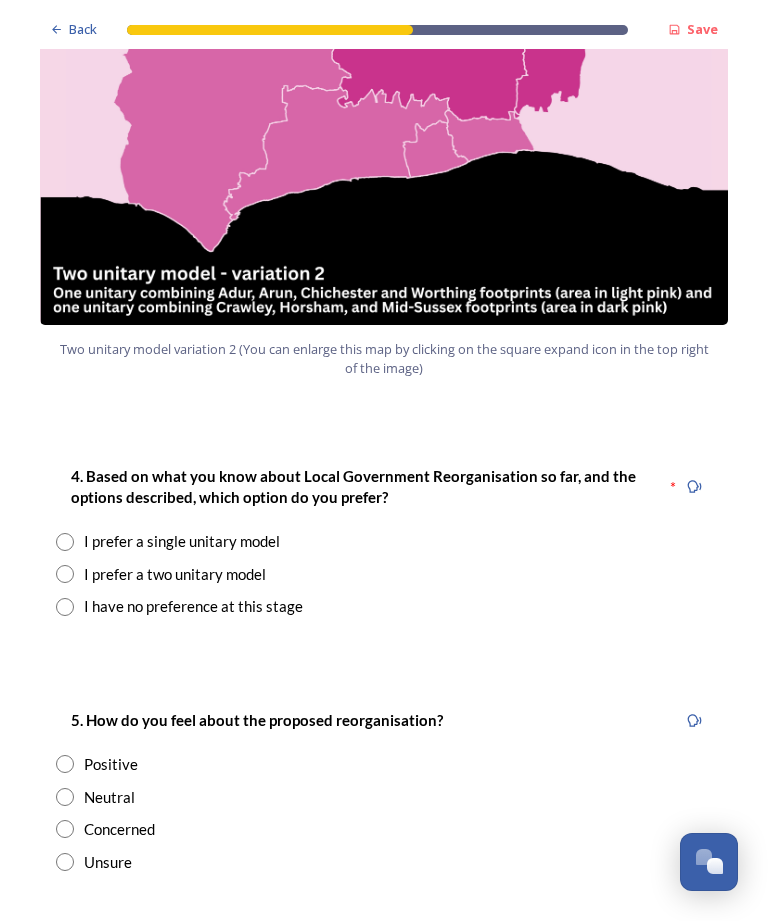 scroll, scrollTop: 2325, scrollLeft: 0, axis: vertical 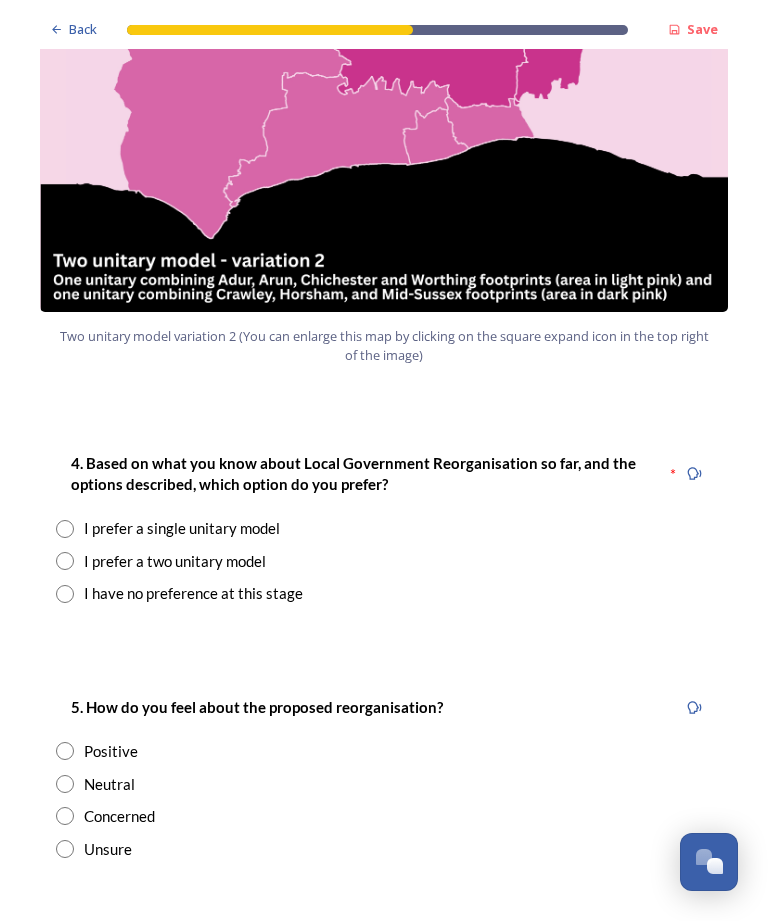 click at bounding box center (65, 561) 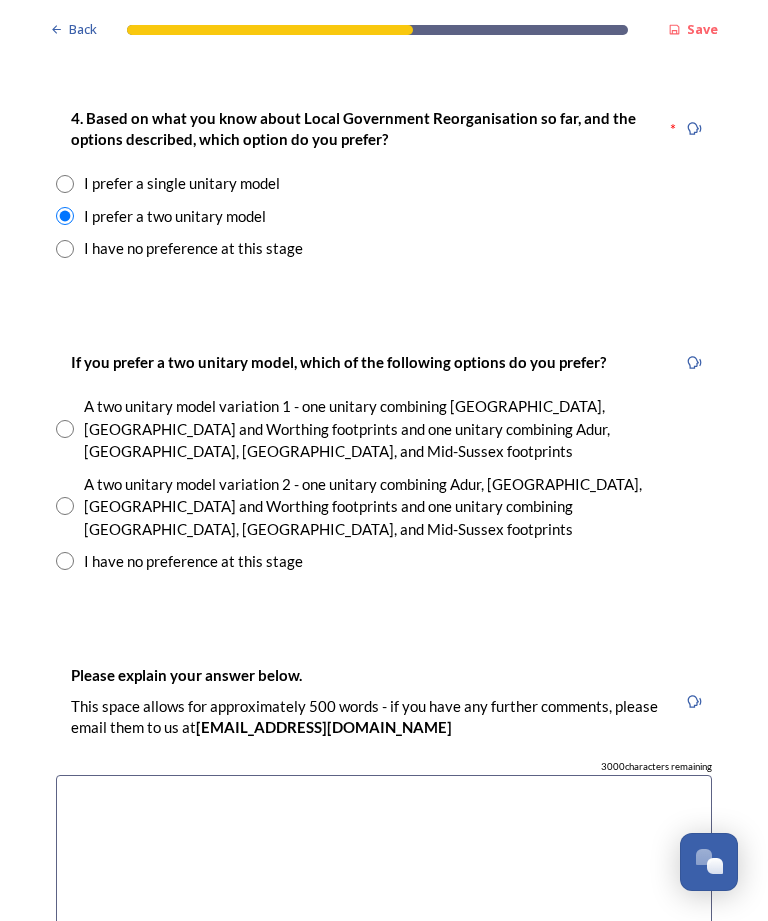 scroll, scrollTop: 2709, scrollLeft: 0, axis: vertical 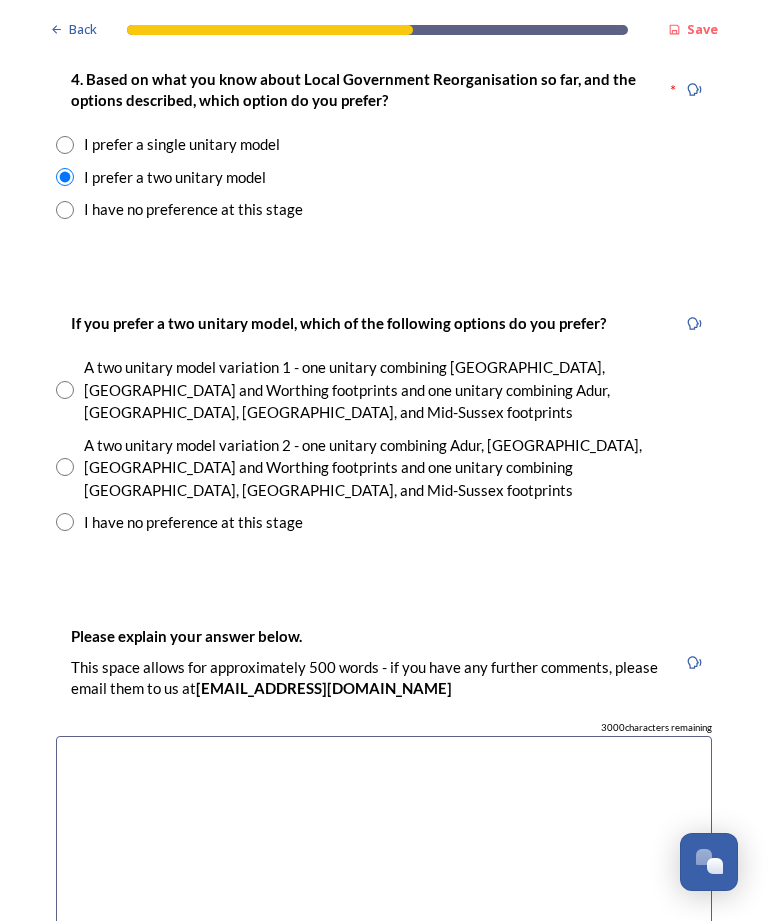 click at bounding box center (65, 467) 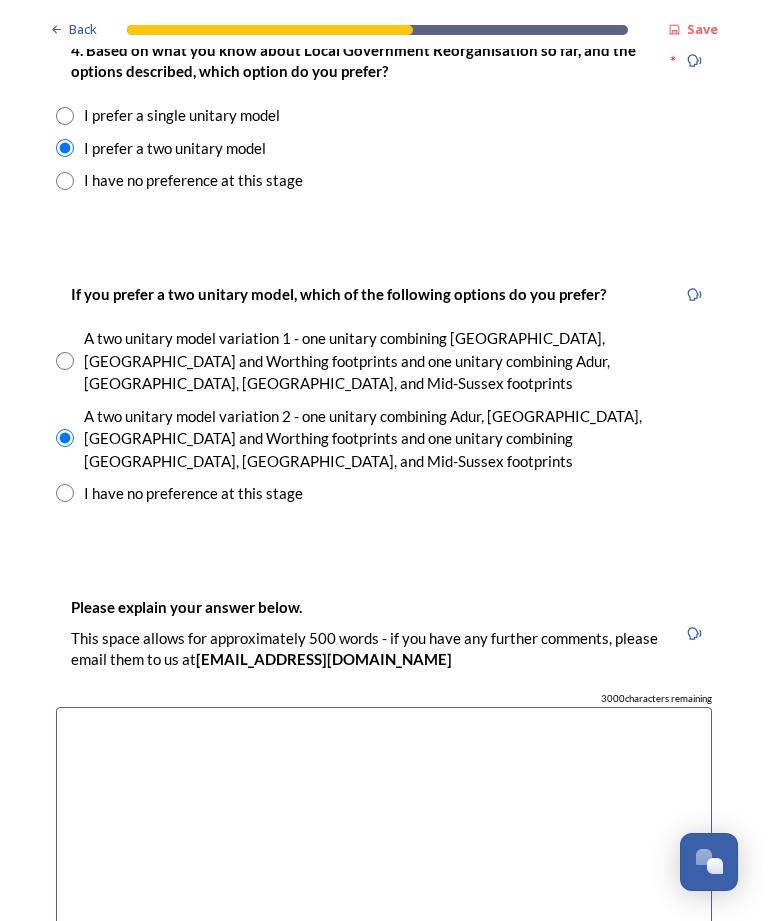 scroll, scrollTop: 2739, scrollLeft: 0, axis: vertical 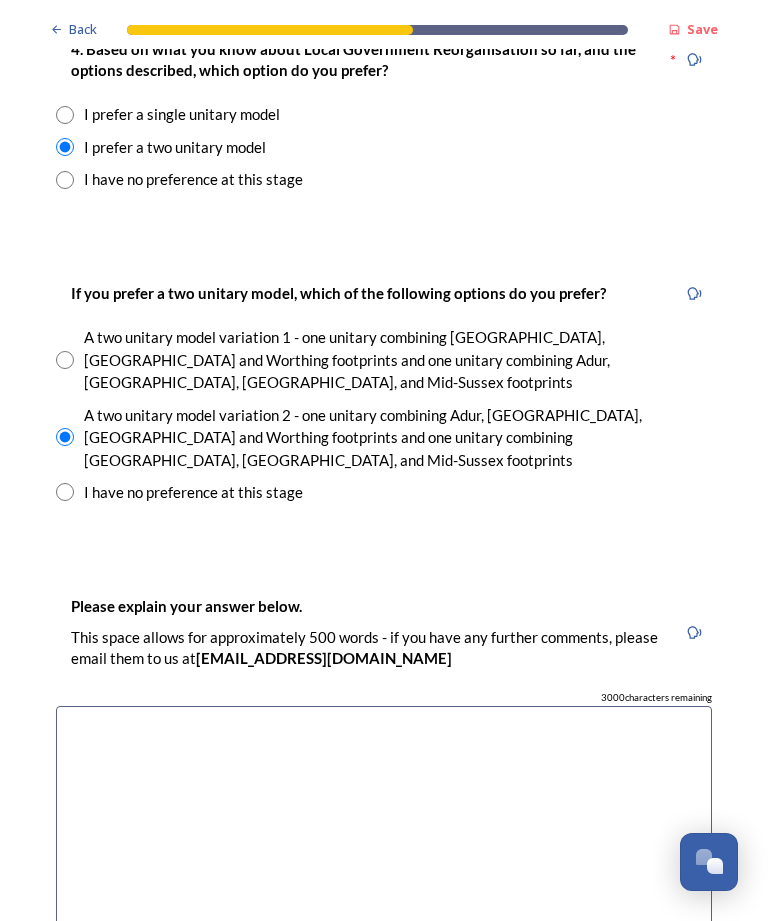 click at bounding box center (65, 360) 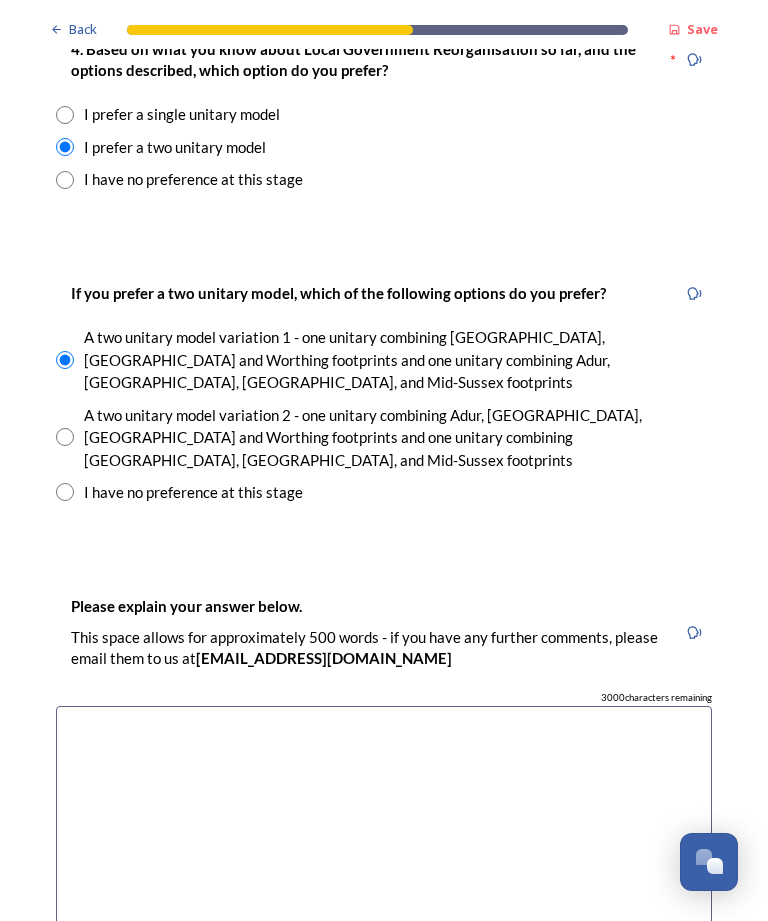 click on "I have no preference at this stage" at bounding box center (193, 492) 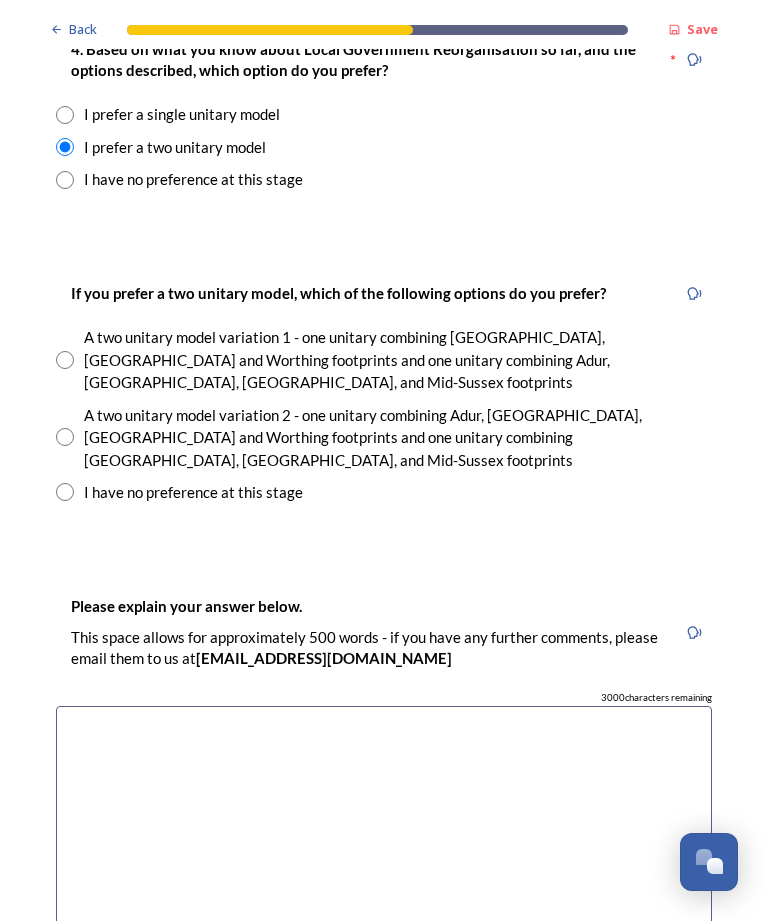radio on "true" 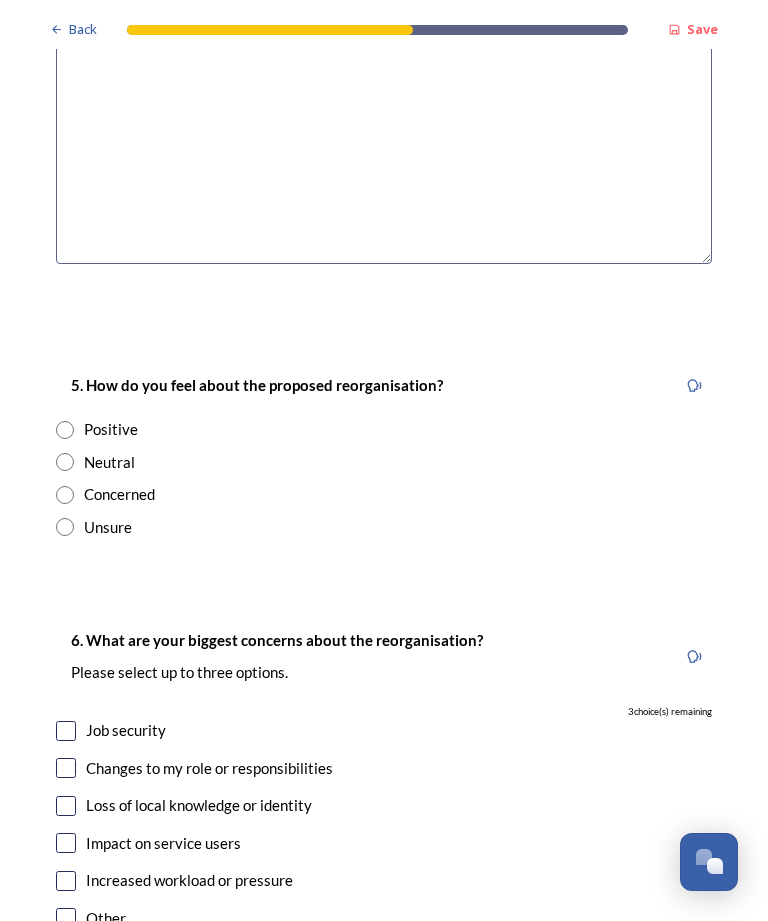 scroll, scrollTop: 3409, scrollLeft: 0, axis: vertical 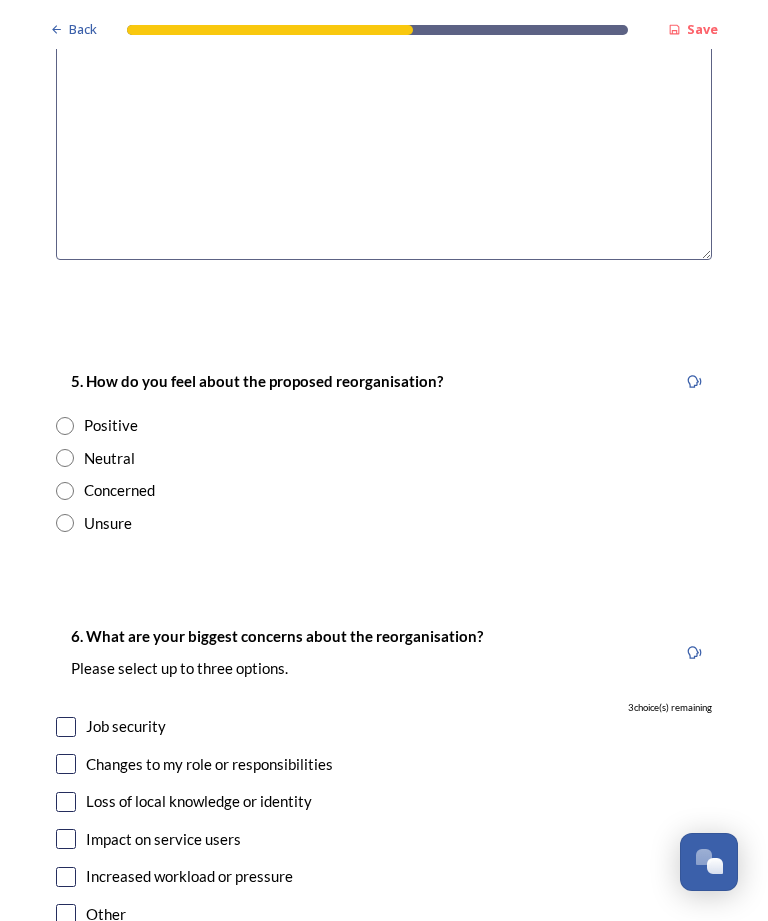 click at bounding box center (65, 458) 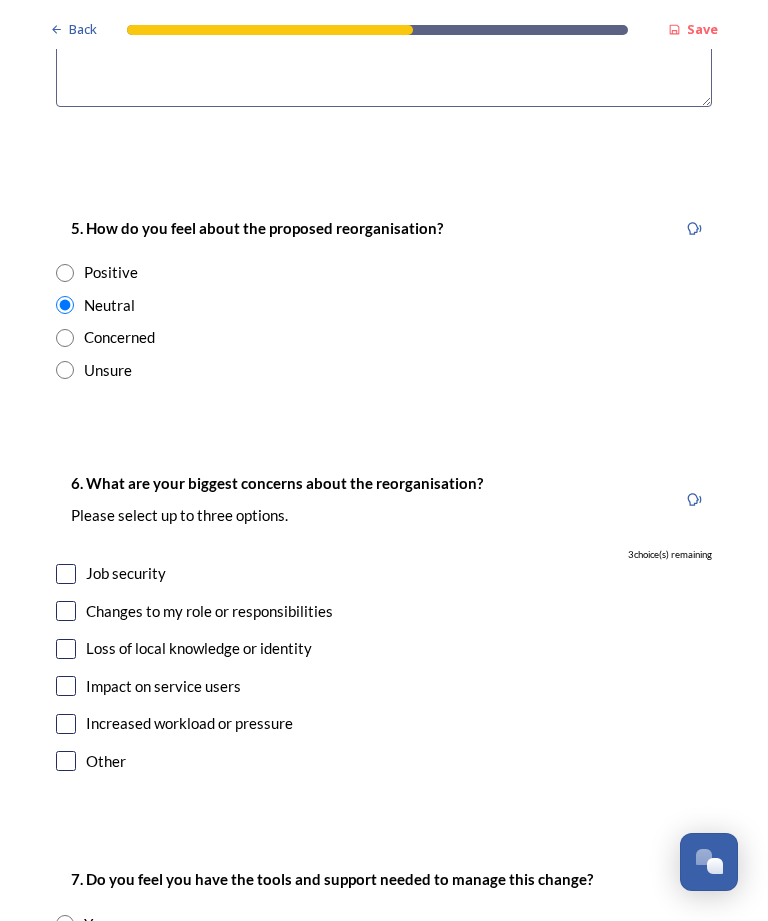 scroll, scrollTop: 3566, scrollLeft: 0, axis: vertical 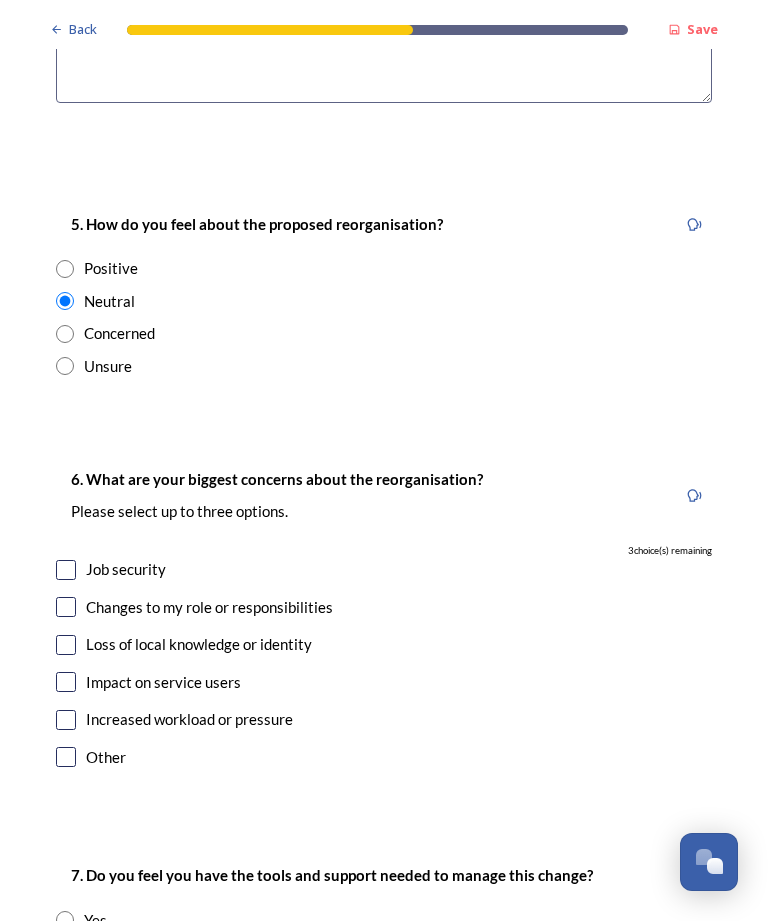 click at bounding box center (66, 570) 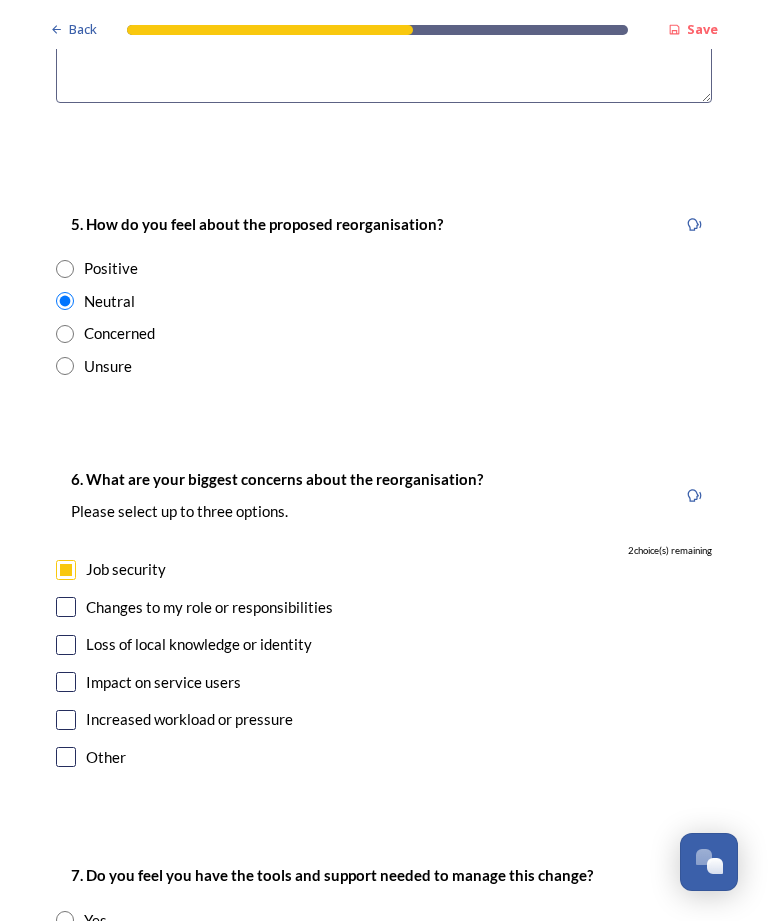 click at bounding box center [66, 607] 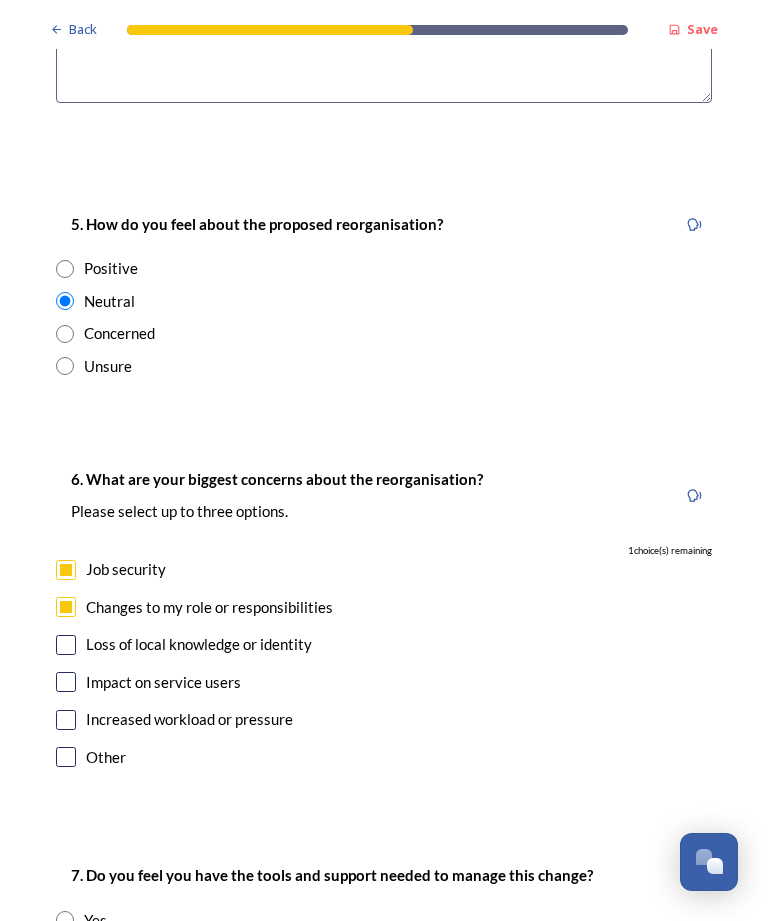 click on "Loss of local knowledge or identity" at bounding box center [384, 644] 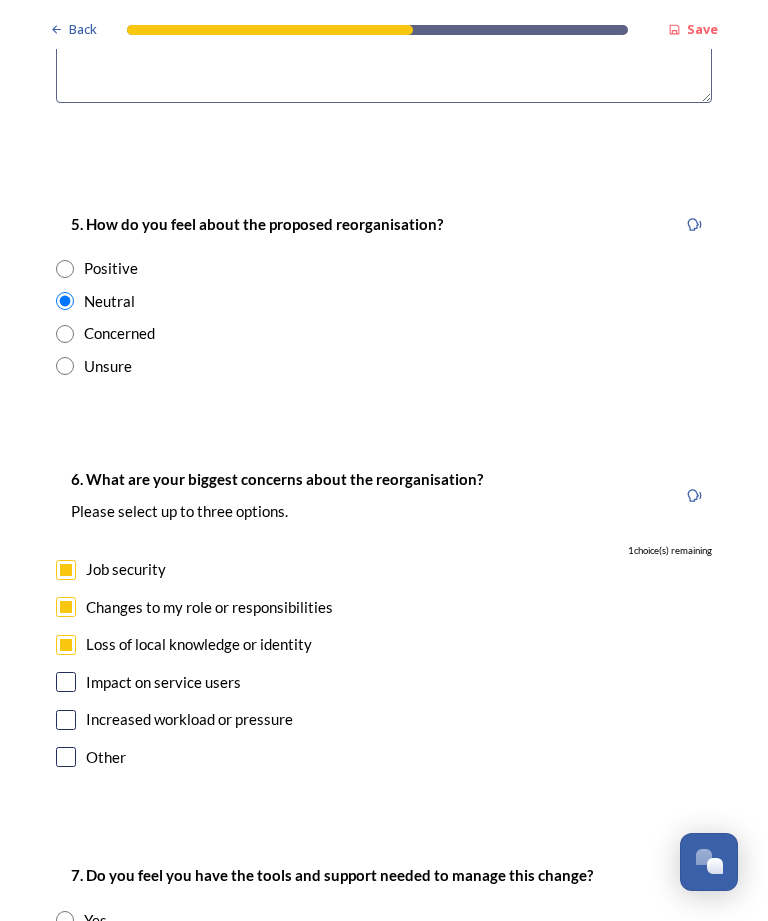 checkbox on "true" 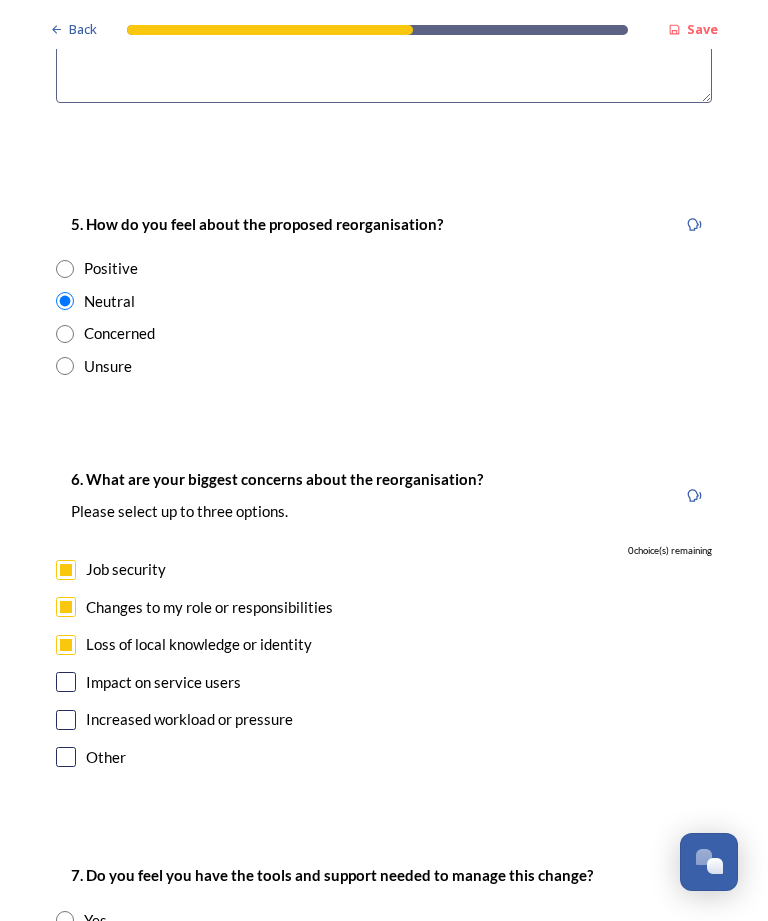 click at bounding box center (66, 682) 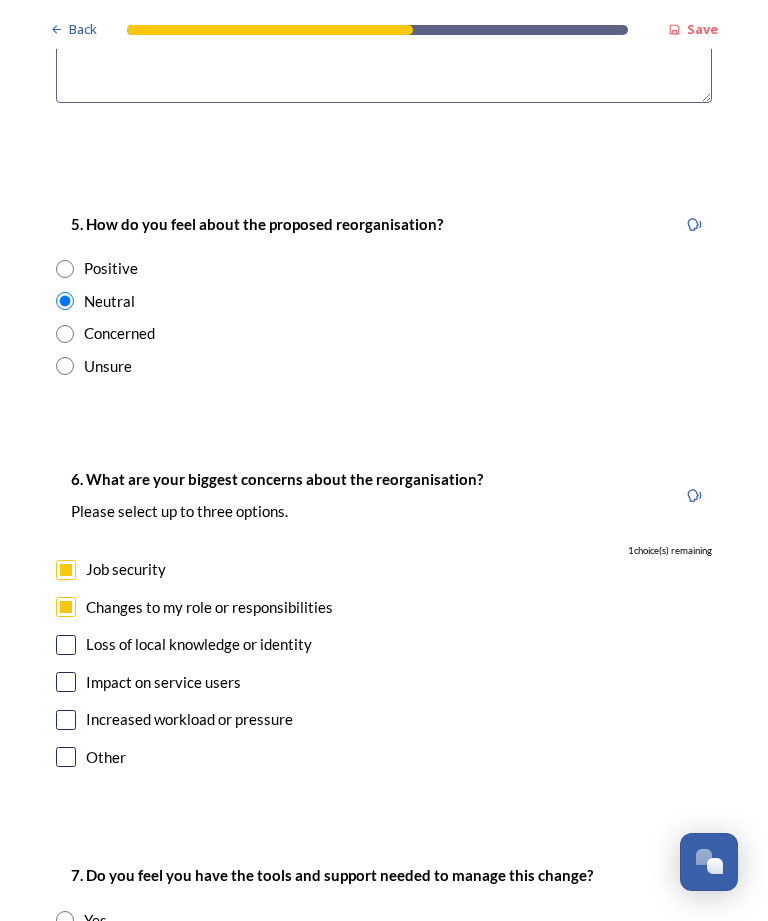 click on "Increased workload or pressure" at bounding box center [189, 719] 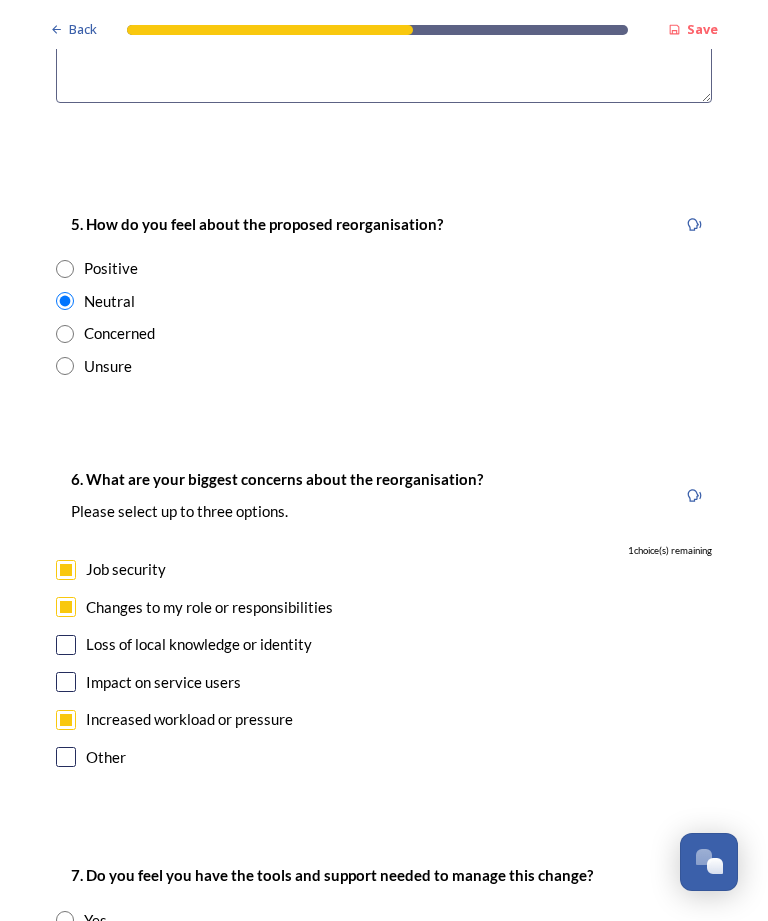 checkbox on "true" 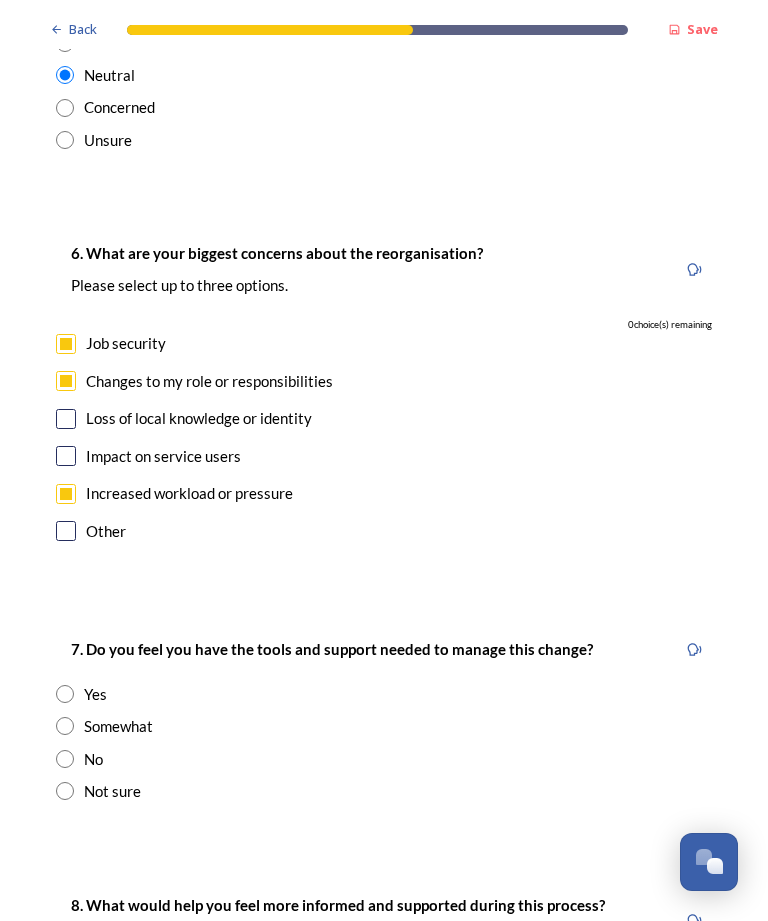 scroll, scrollTop: 3794, scrollLeft: 0, axis: vertical 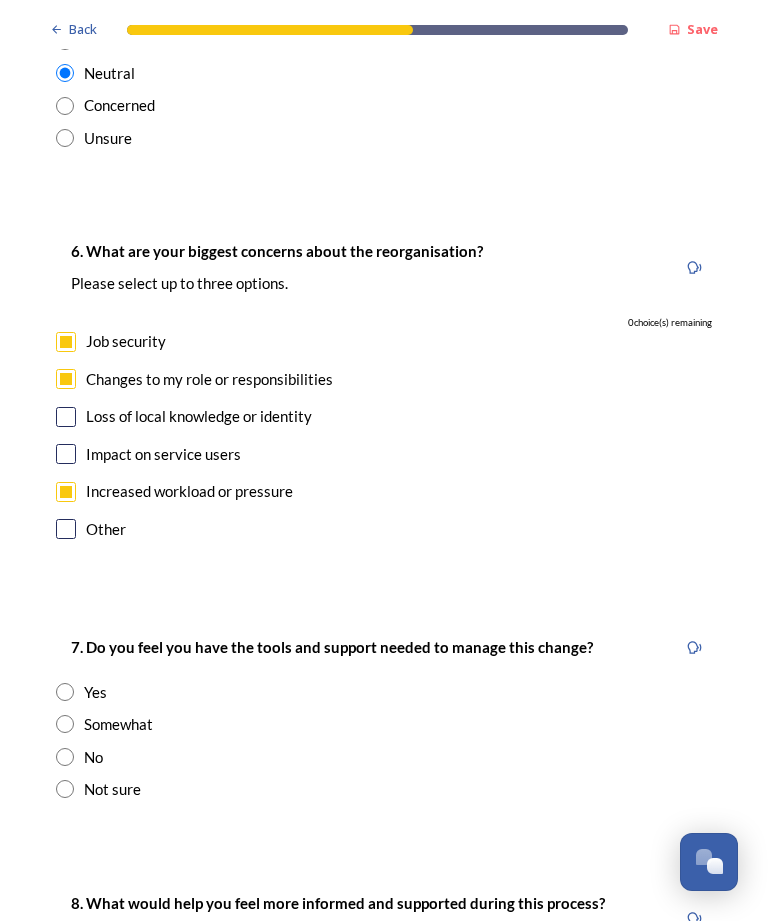 click at bounding box center (65, 692) 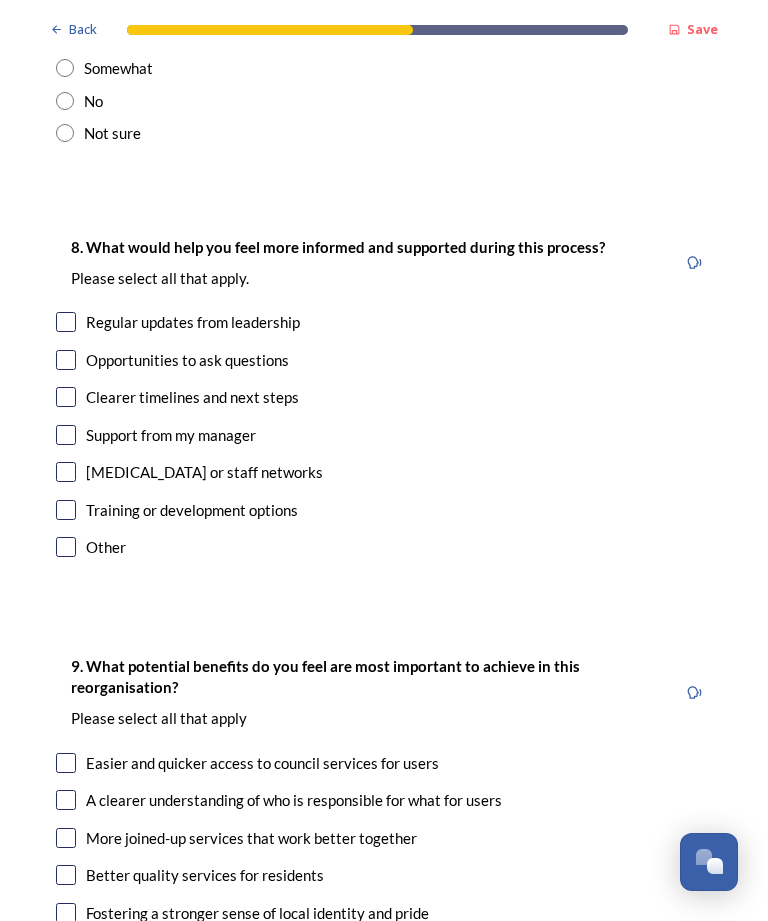 scroll, scrollTop: 4450, scrollLeft: 0, axis: vertical 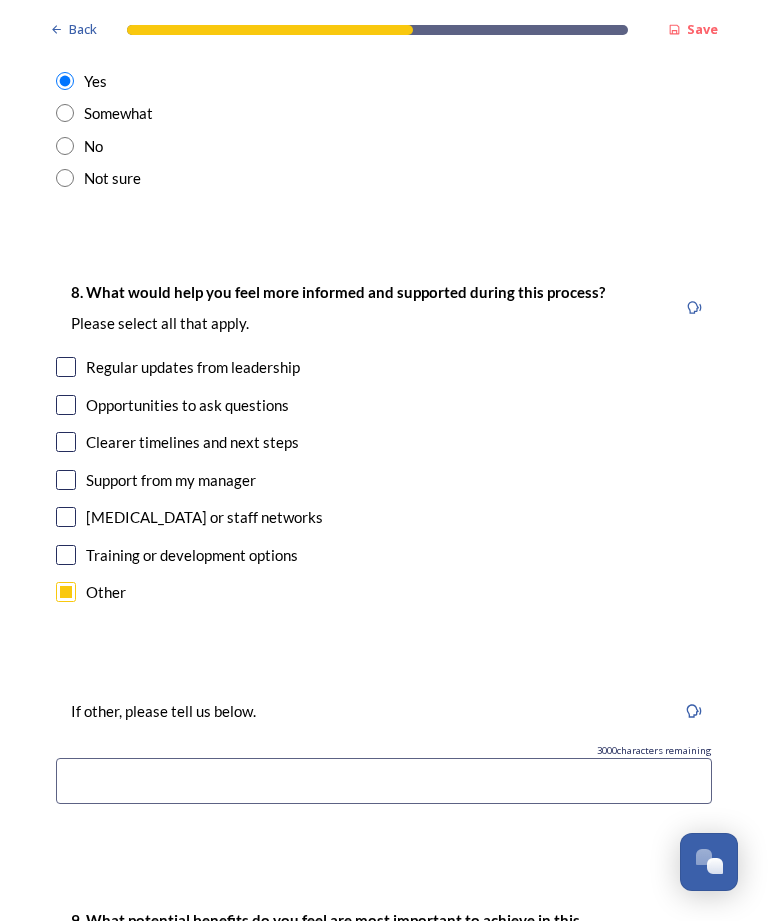 click at bounding box center (384, 781) 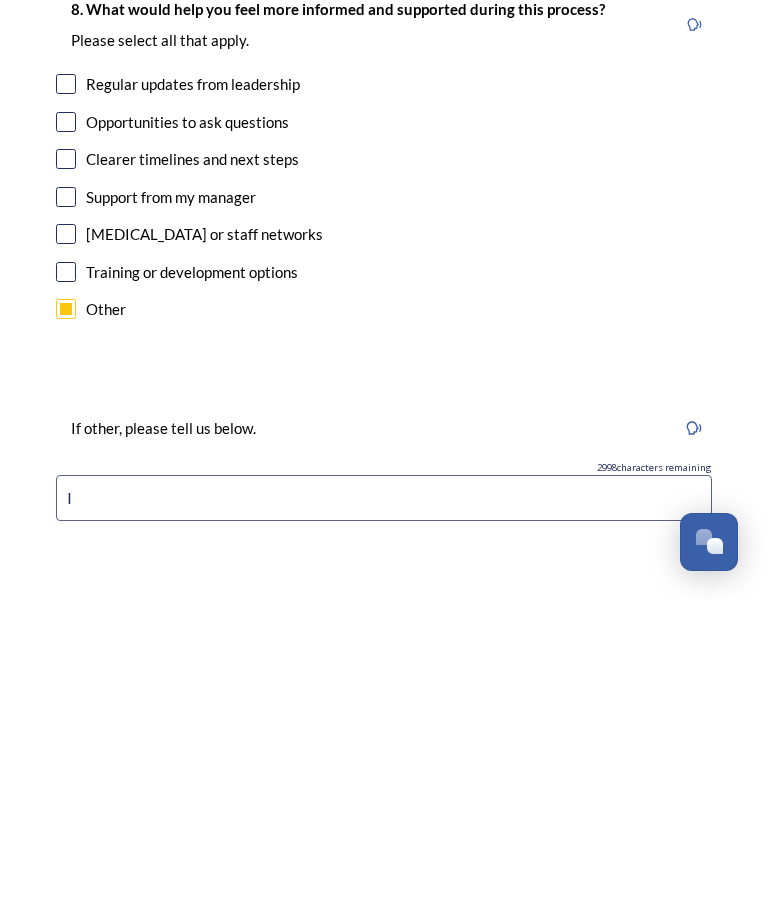 scroll, scrollTop: 4369, scrollLeft: 0, axis: vertical 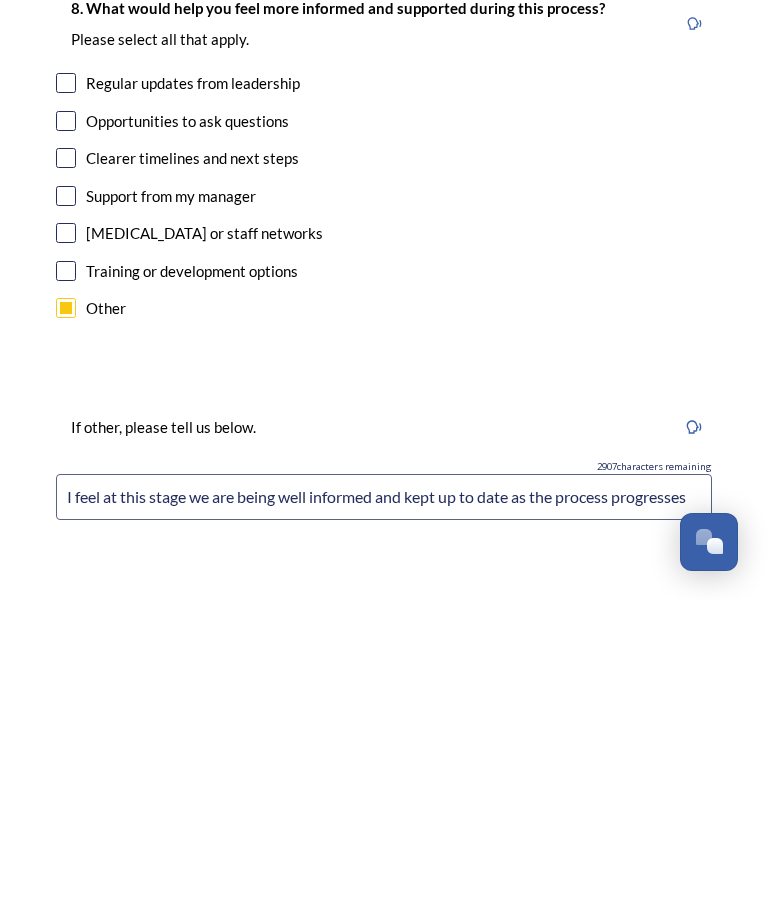 type on "I feel at this stage we are being well informed and kept up to date as the process progresses." 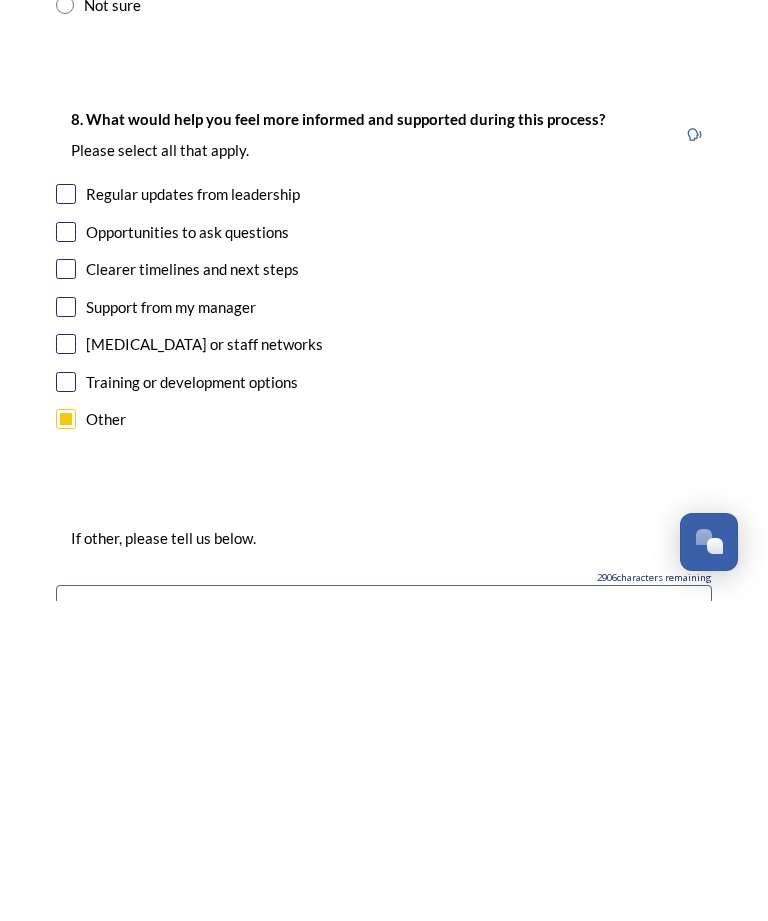 scroll, scrollTop: 4258, scrollLeft: 0, axis: vertical 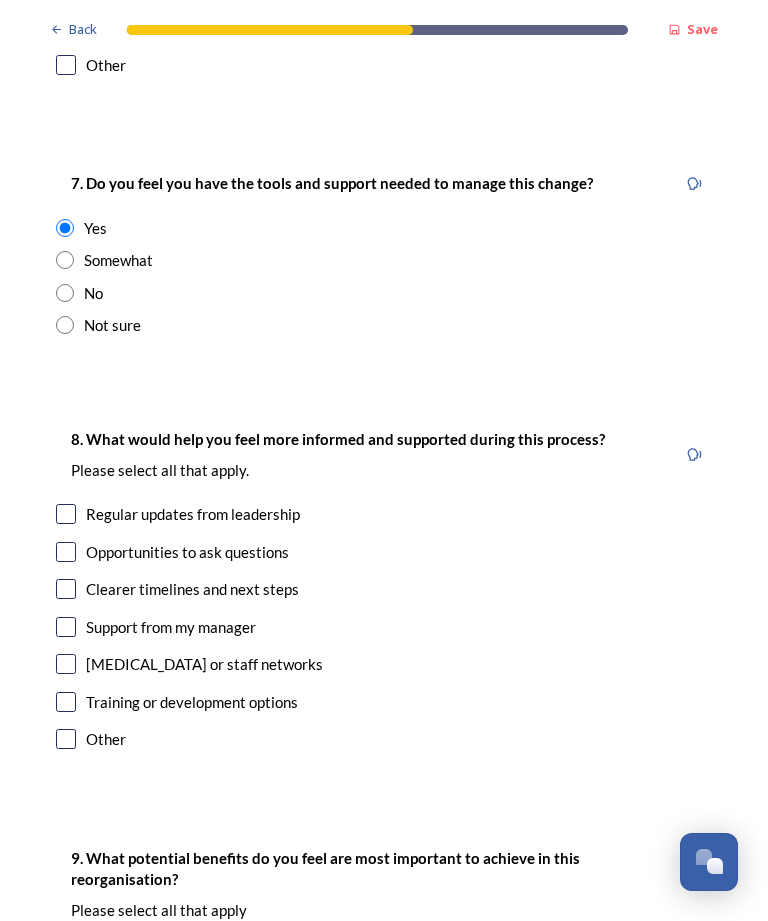 click at bounding box center [66, 739] 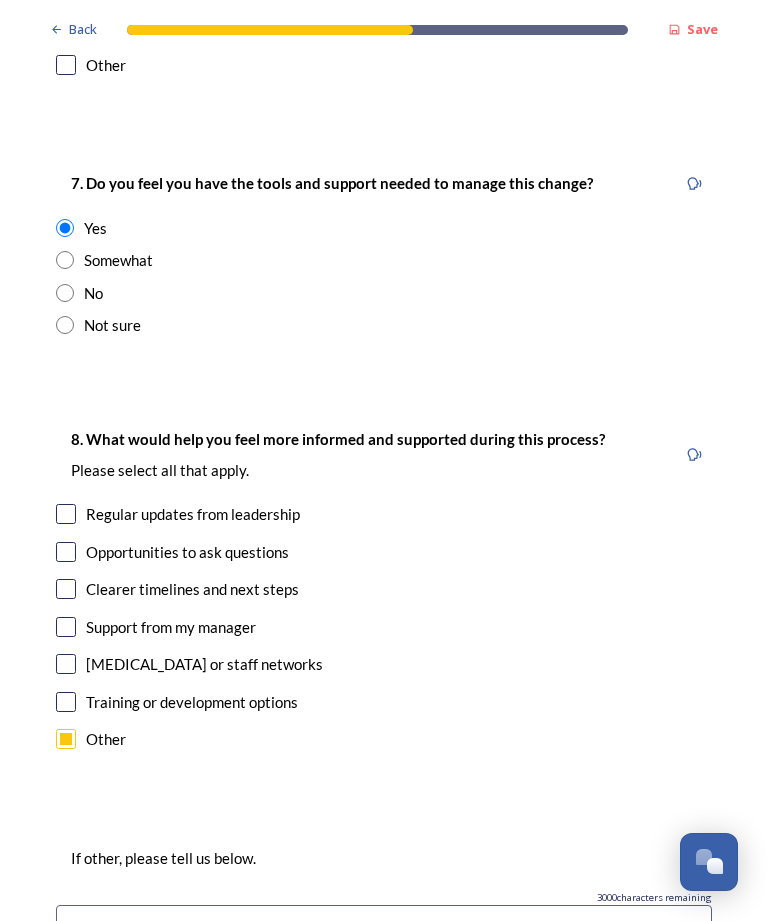 click at bounding box center [66, 739] 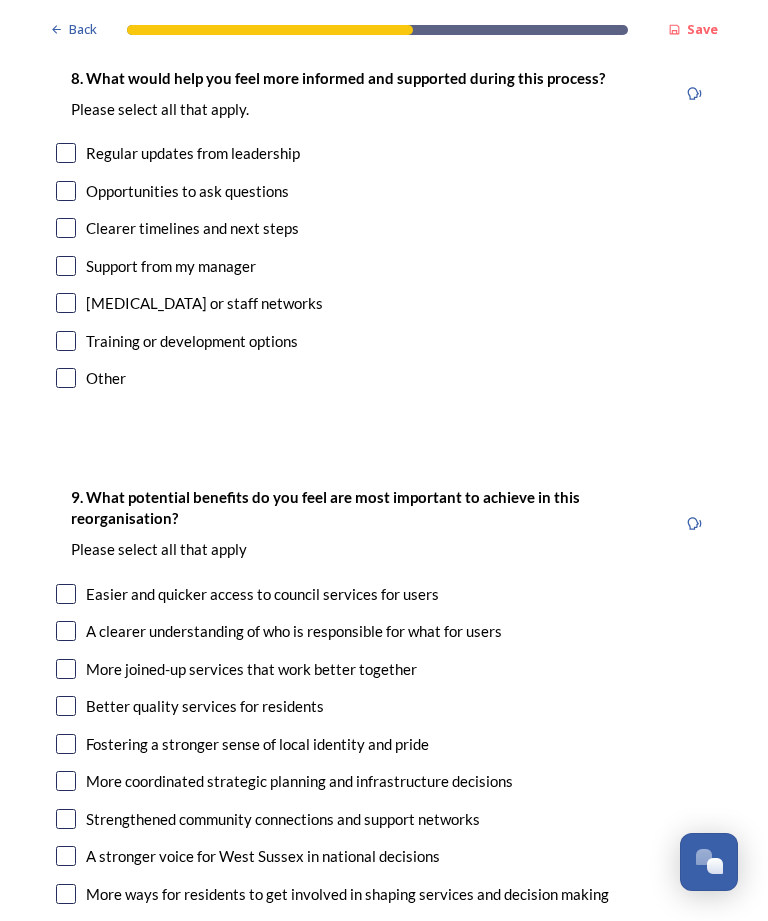 scroll, scrollTop: 4651, scrollLeft: 0, axis: vertical 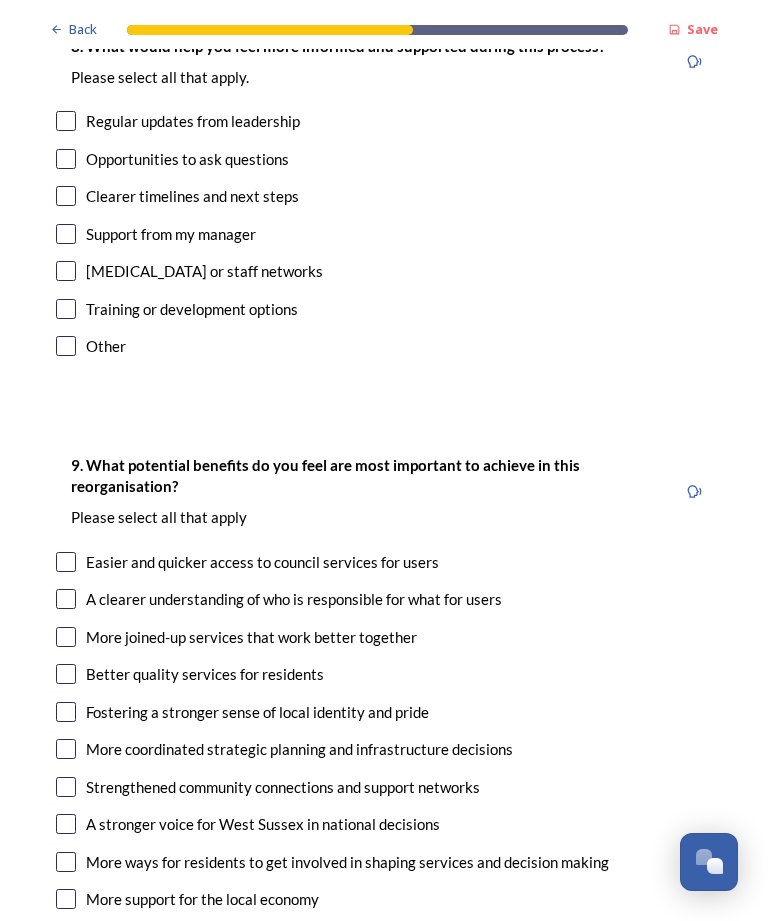 click at bounding box center [66, 562] 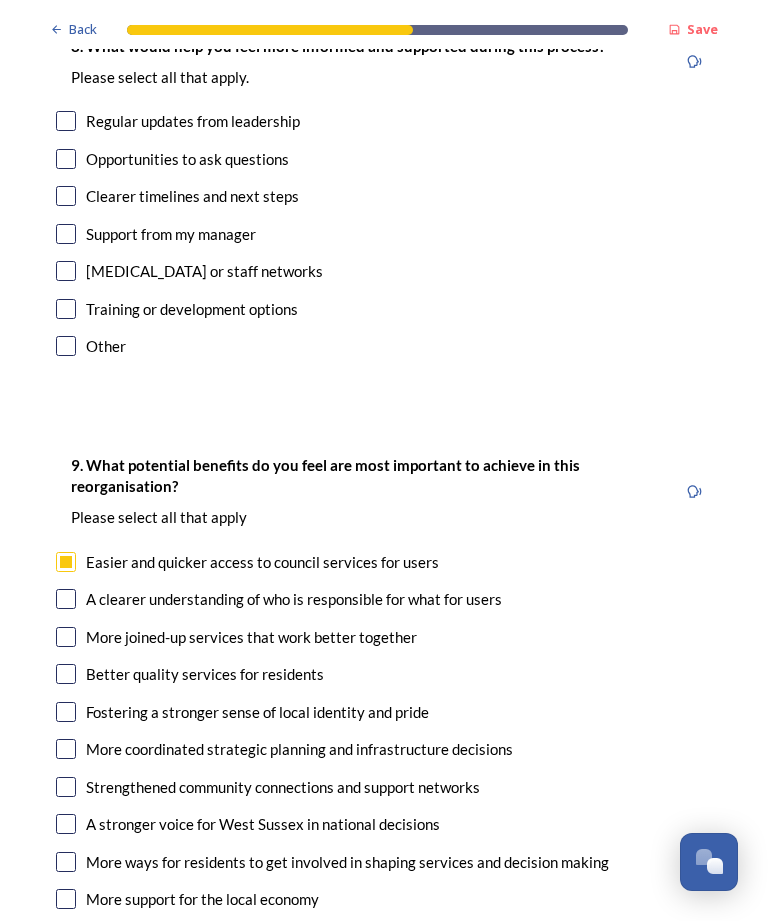 click at bounding box center (66, 599) 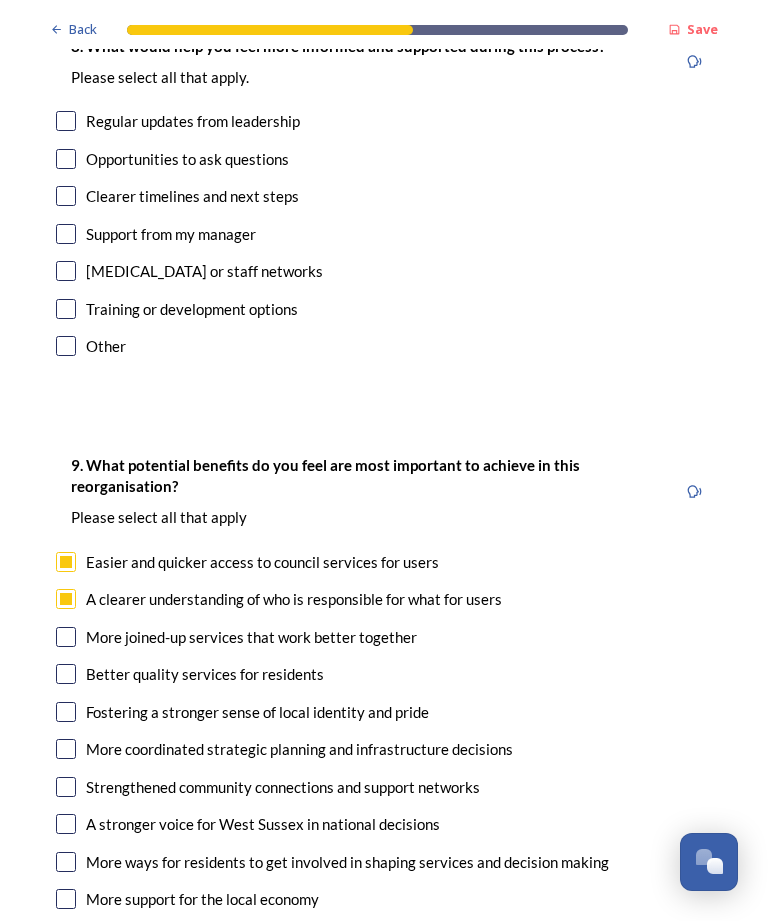 click at bounding box center [66, 637] 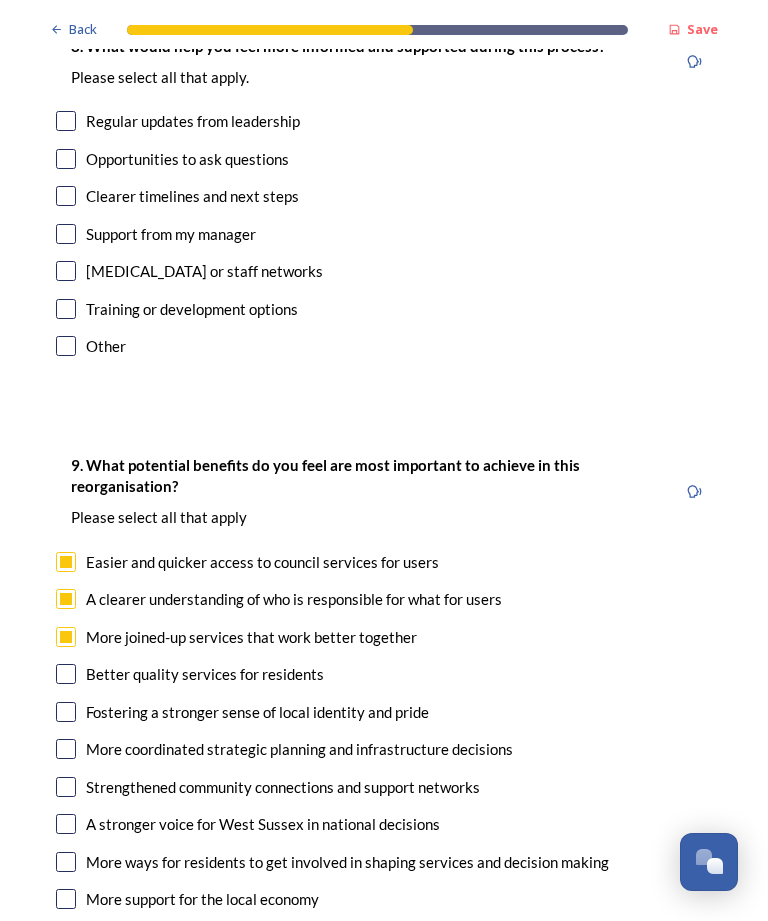 click at bounding box center (66, 674) 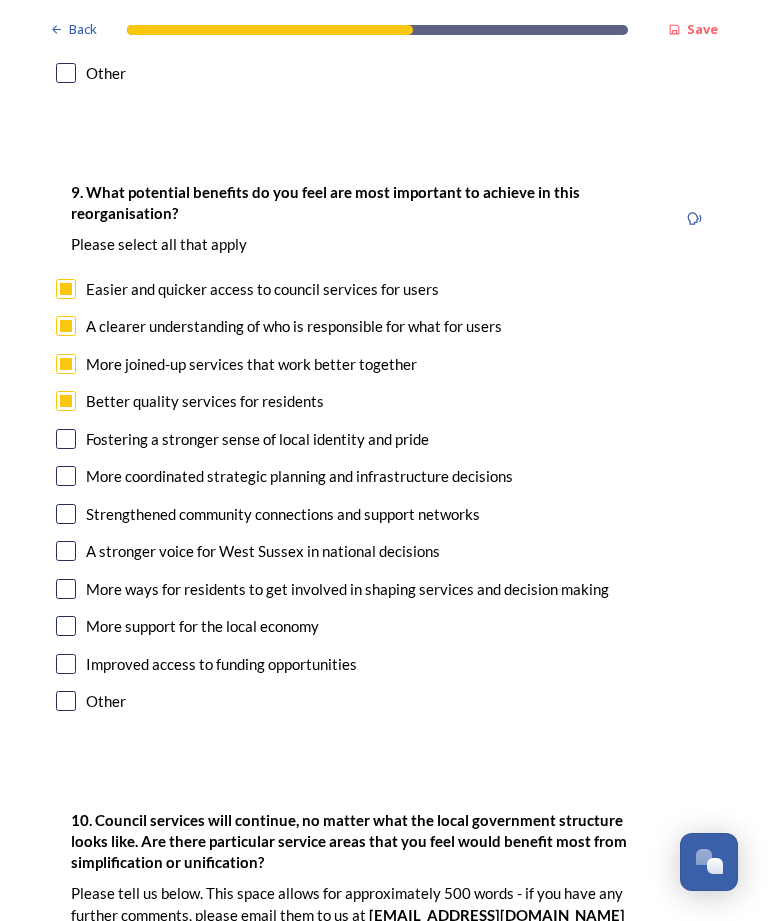 scroll, scrollTop: 4924, scrollLeft: 0, axis: vertical 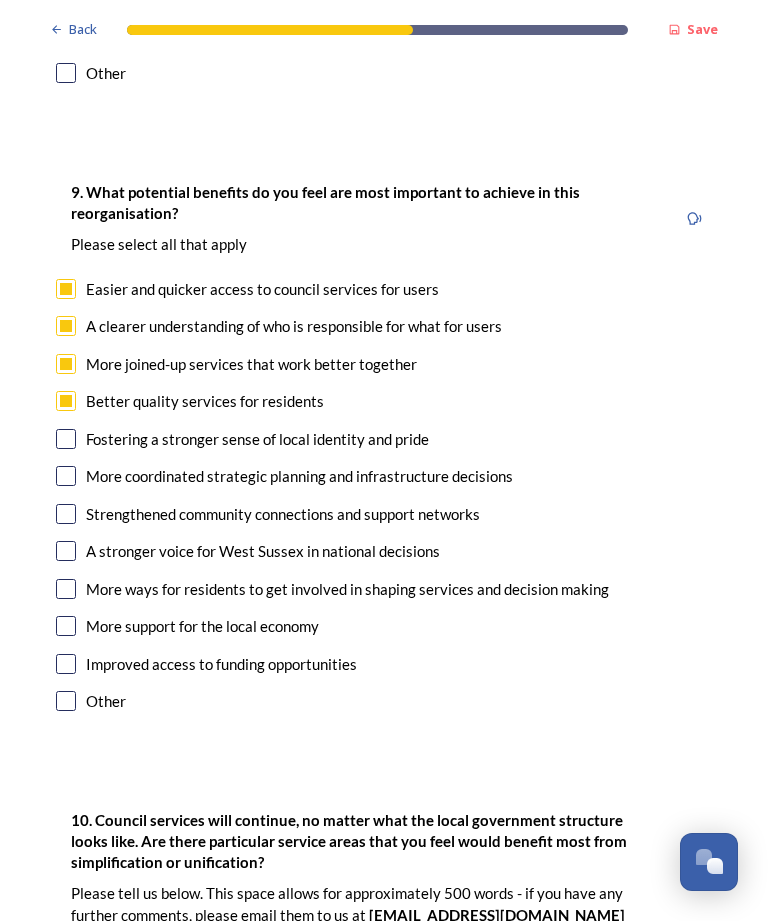 click at bounding box center (66, 551) 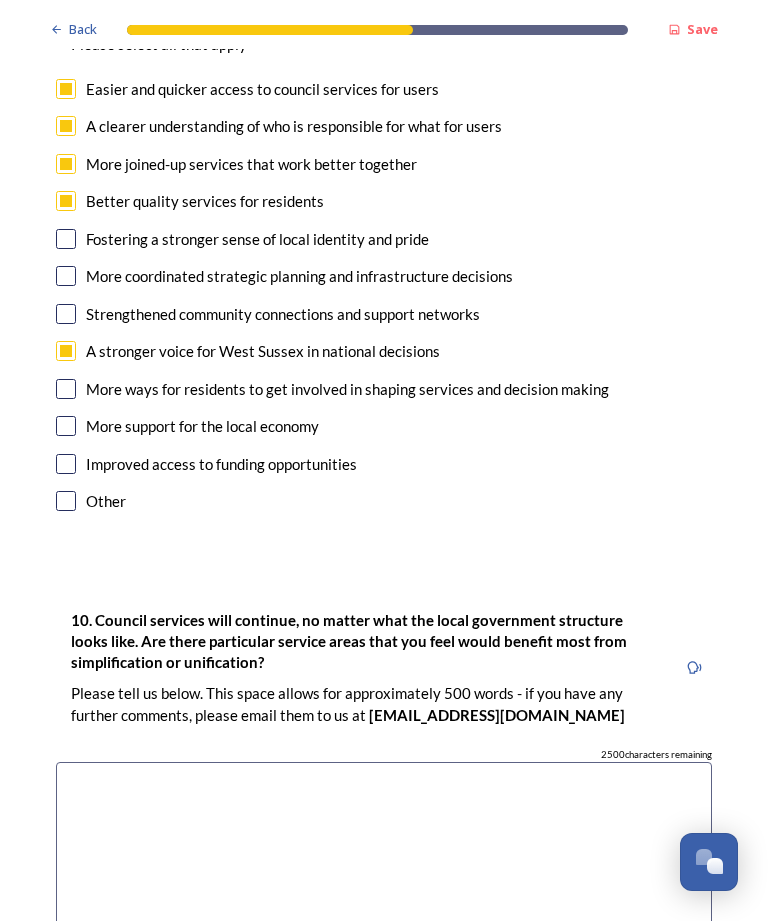 scroll, scrollTop: 5126, scrollLeft: 0, axis: vertical 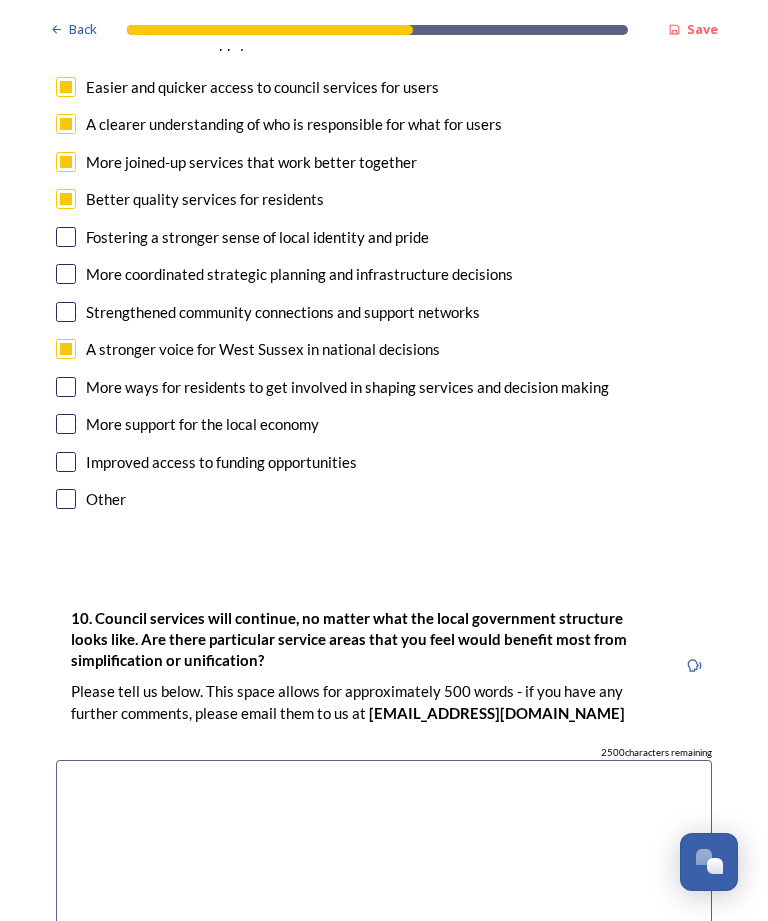 click at bounding box center (66, 462) 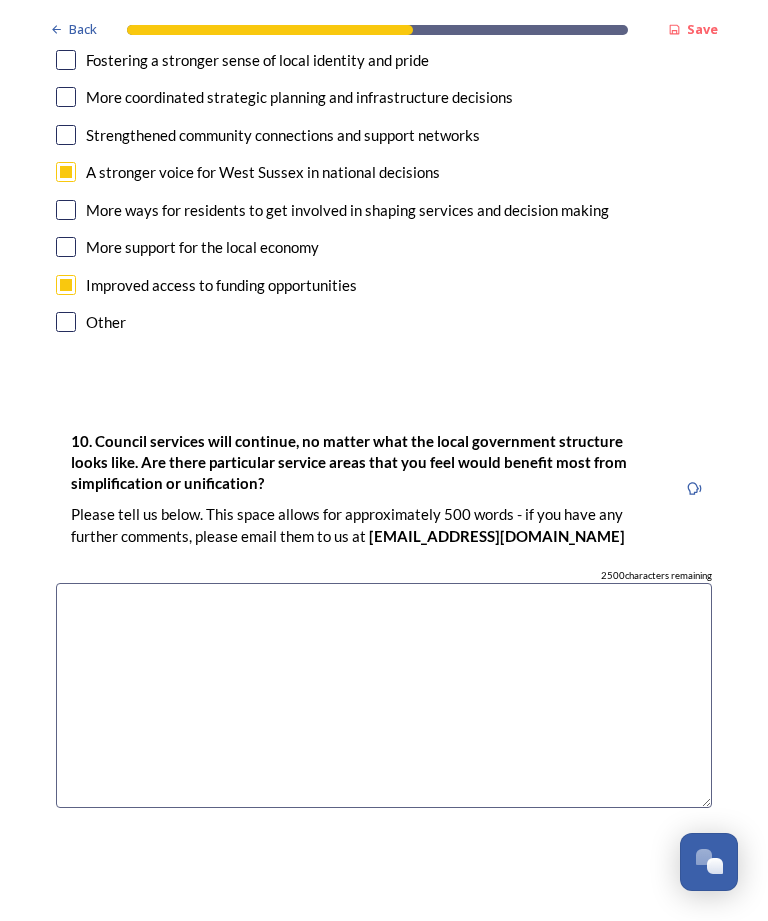 scroll, scrollTop: 5304, scrollLeft: 0, axis: vertical 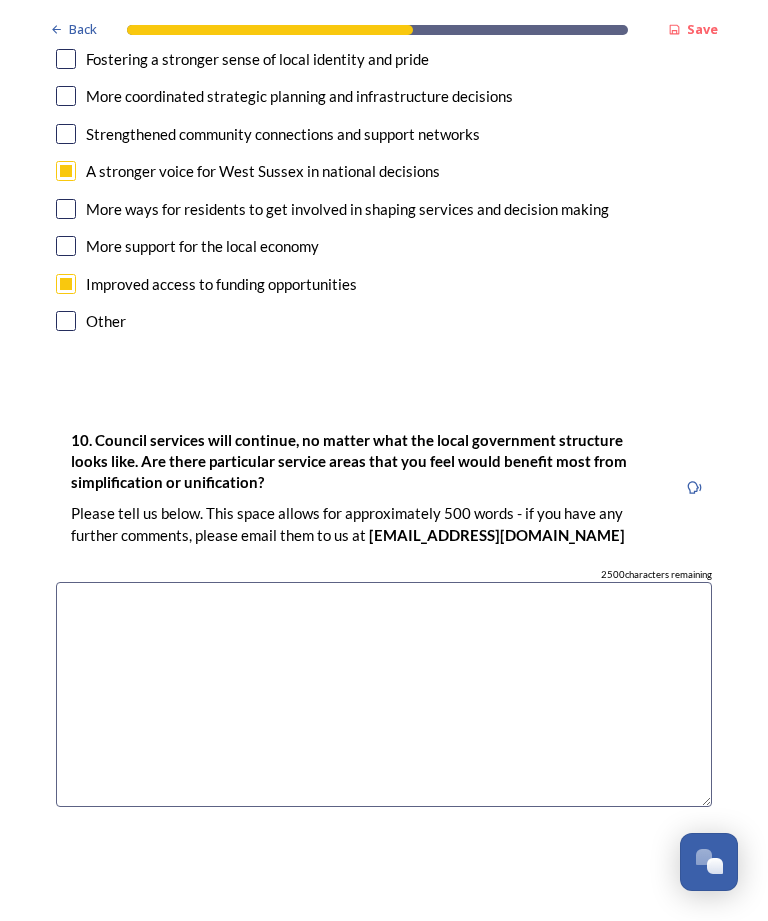 click at bounding box center [384, 694] 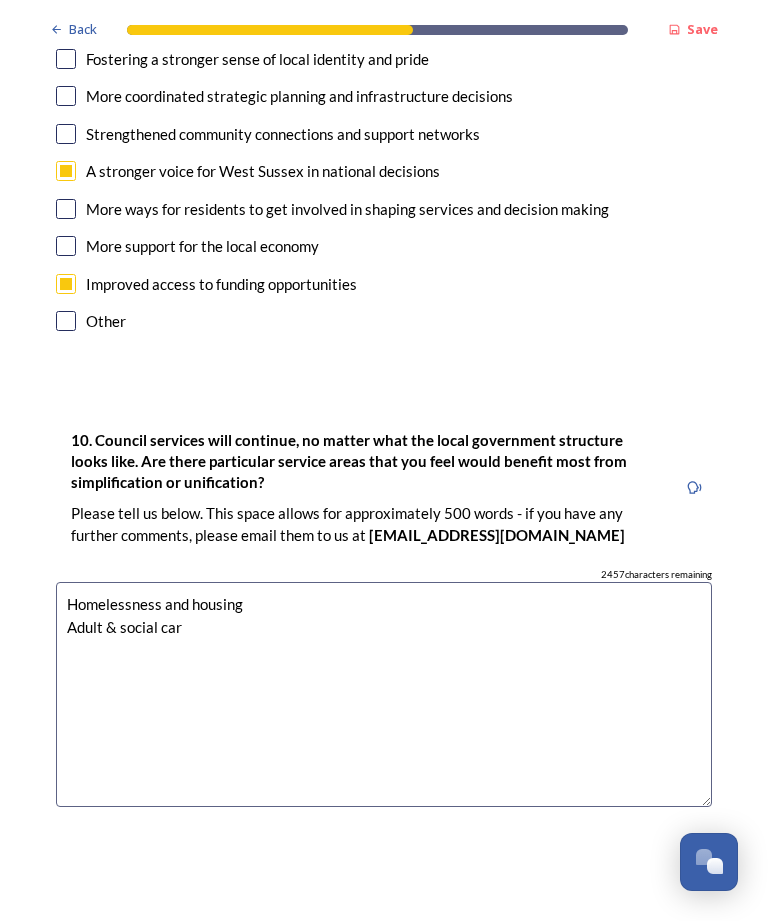 type on "Homelessness and housing
Adult & social care" 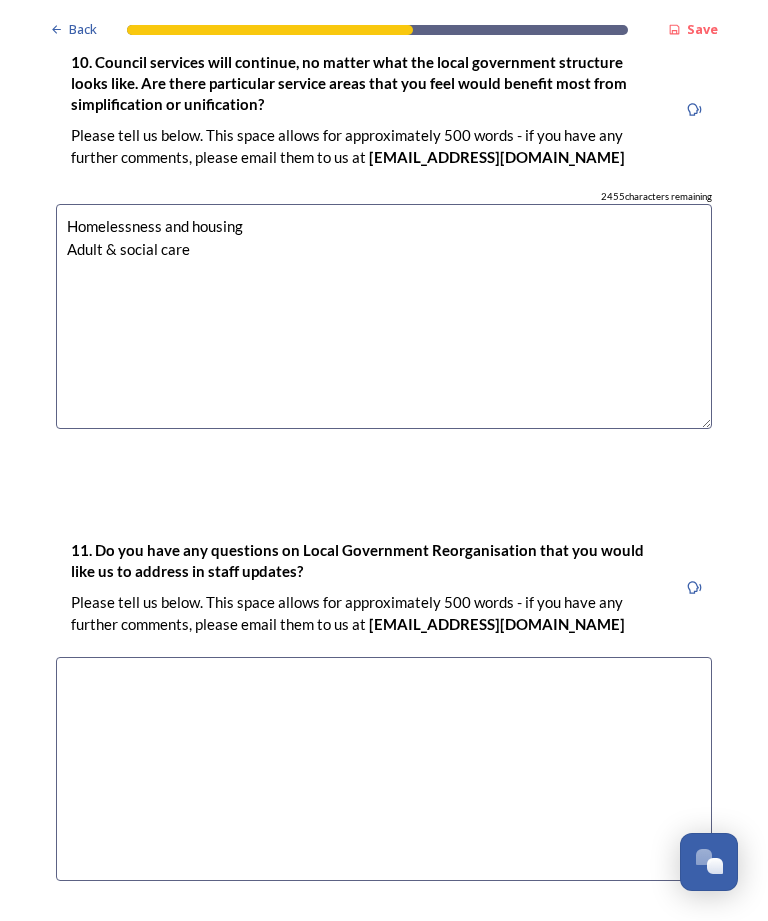 scroll, scrollTop: 5680, scrollLeft: 0, axis: vertical 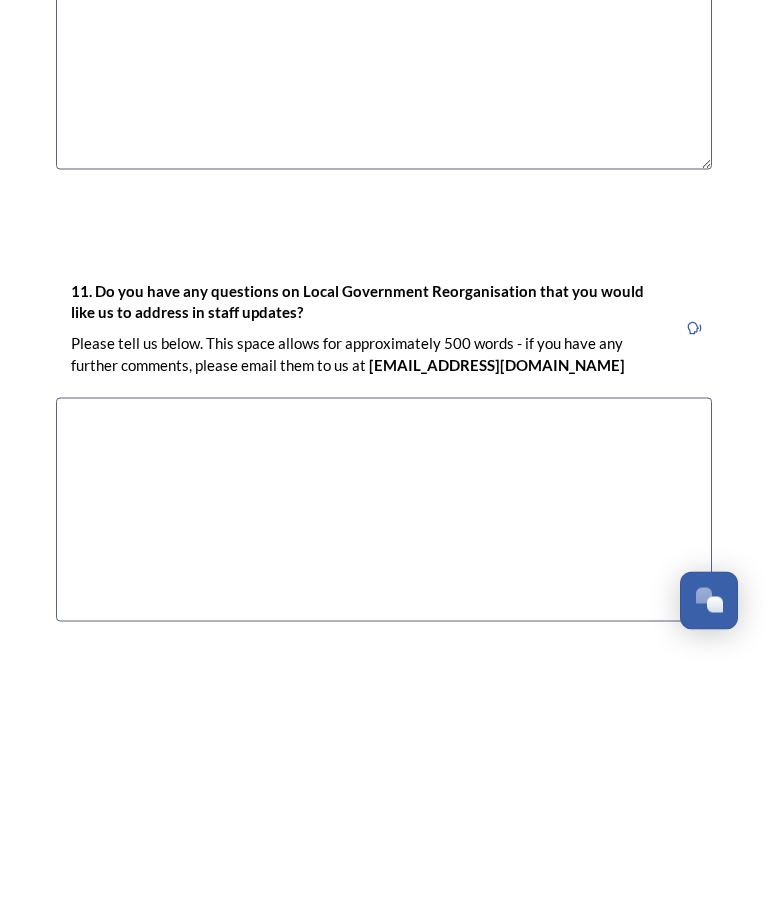 click on "Continue" at bounding box center [370, 996] 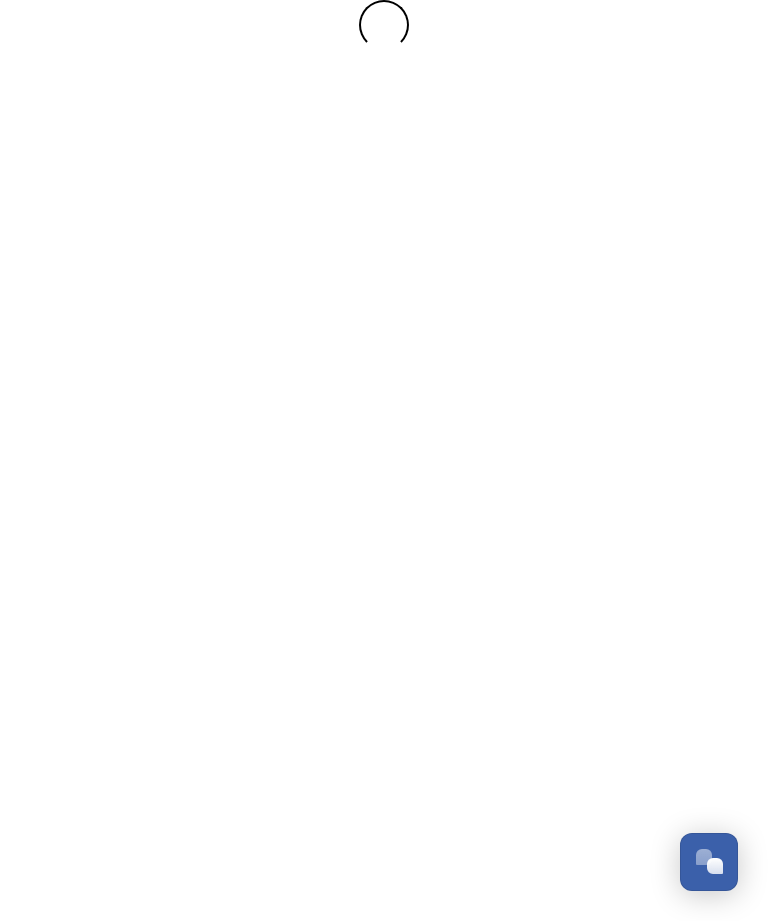 scroll, scrollTop: 0, scrollLeft: 0, axis: both 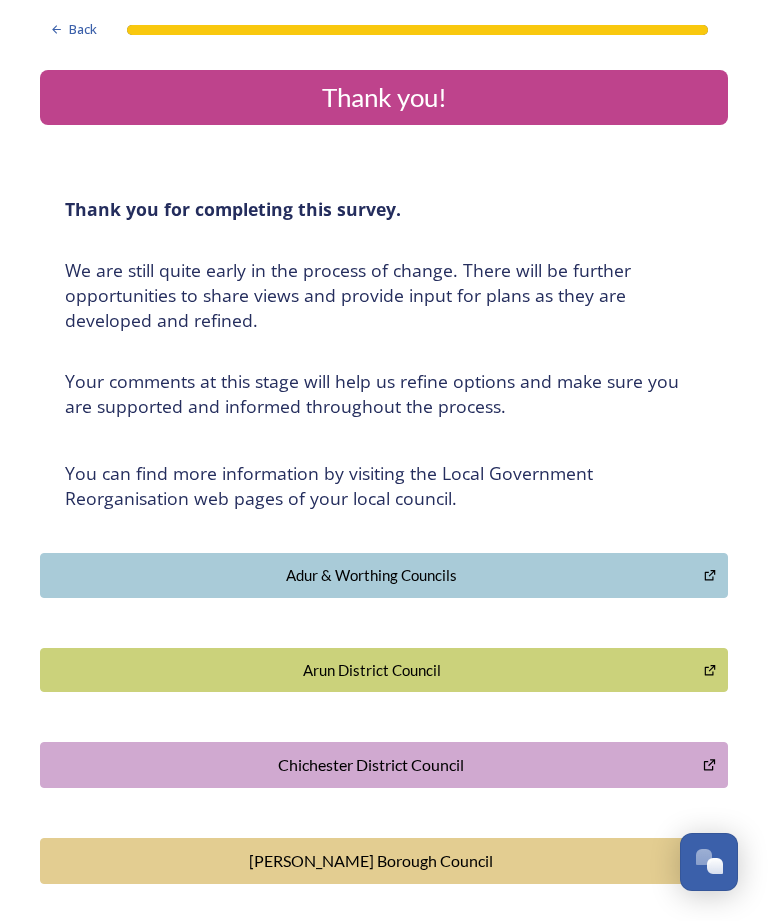 click on "Arun District Council" at bounding box center (372, 670) 